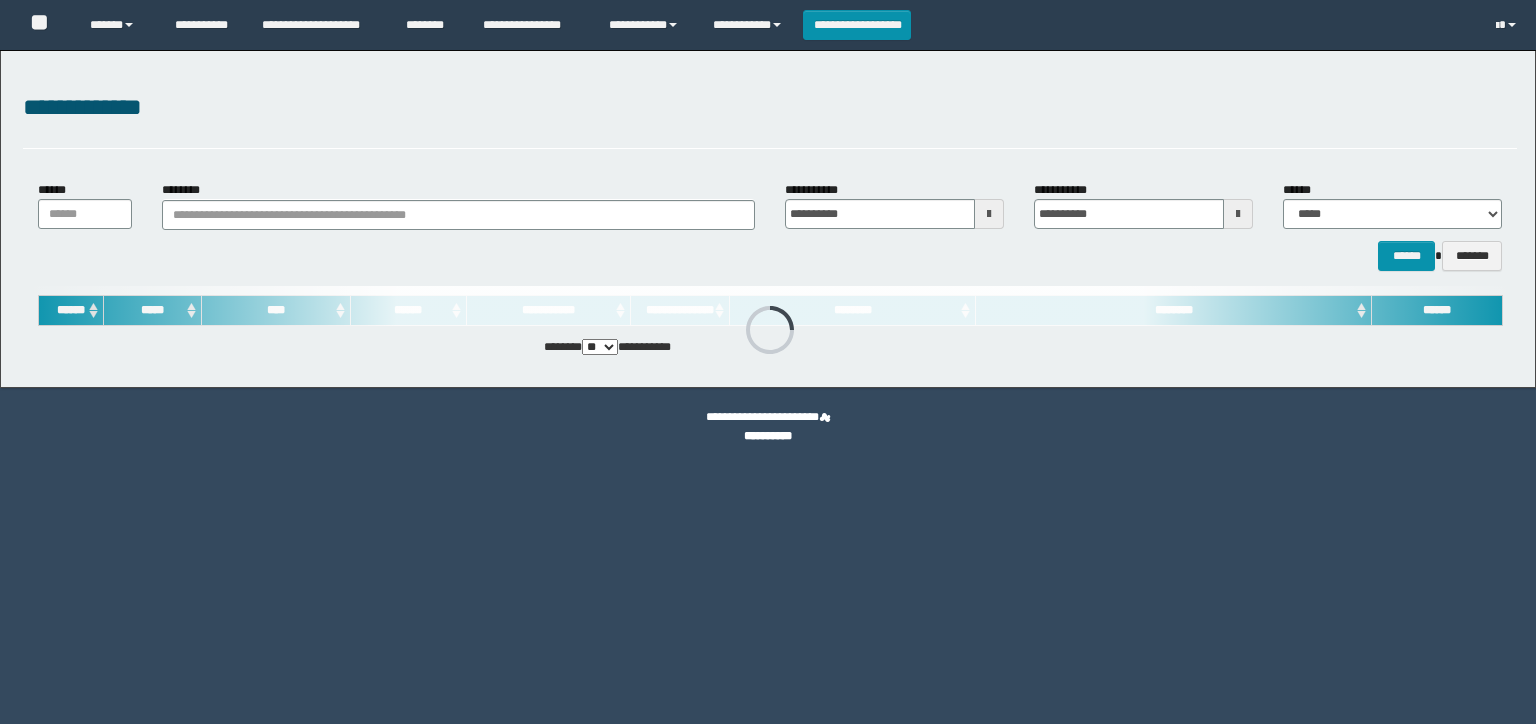 scroll, scrollTop: 0, scrollLeft: 0, axis: both 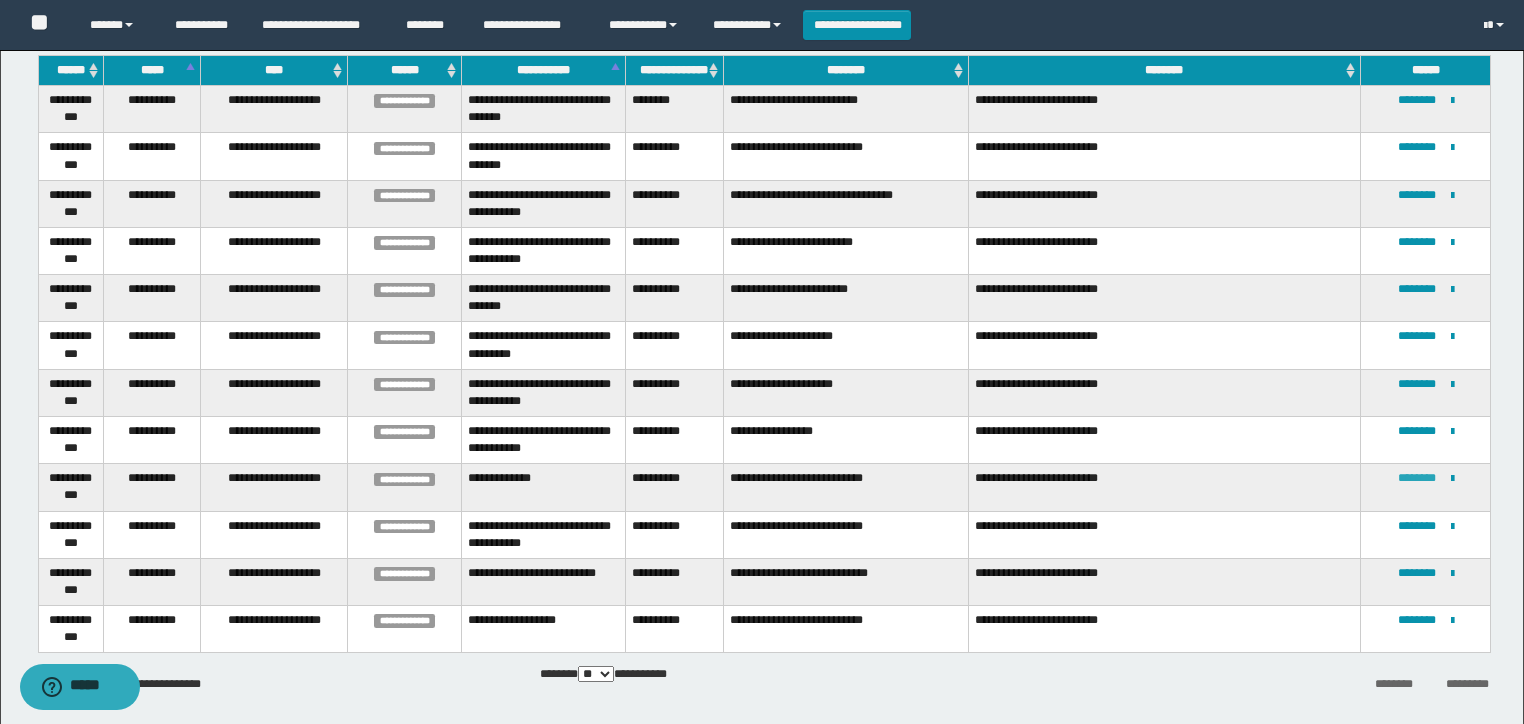 click on "********" at bounding box center (1417, 478) 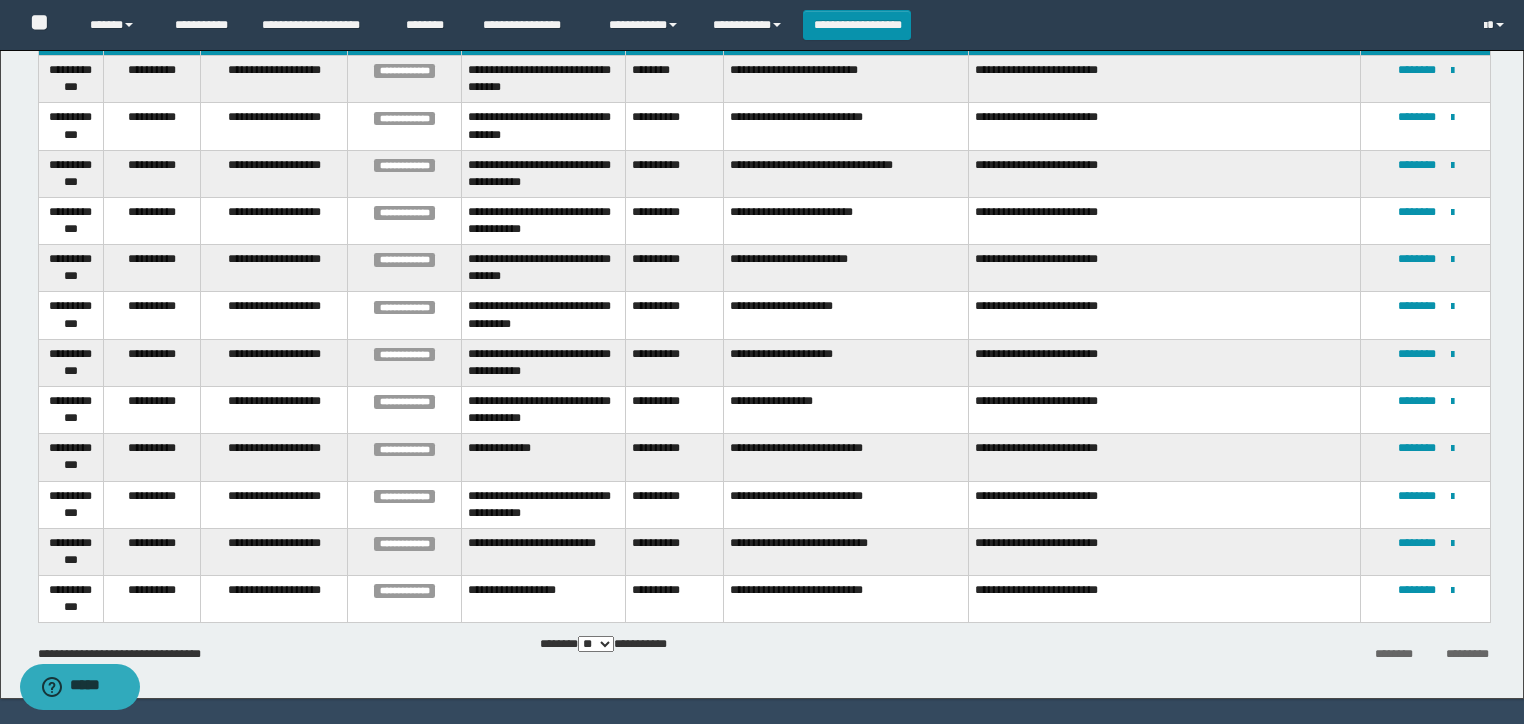 scroll, scrollTop: 320, scrollLeft: 0, axis: vertical 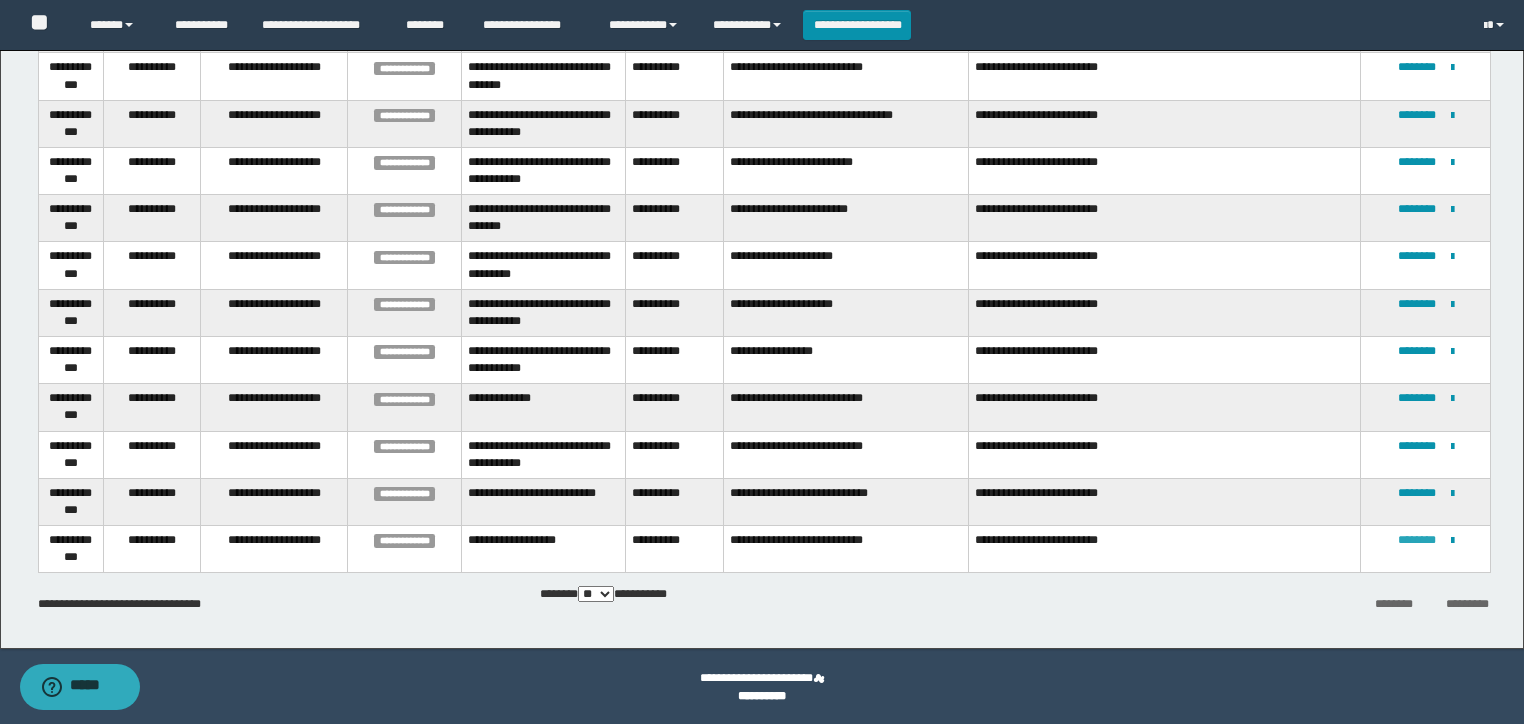 click on "********" at bounding box center (1417, 540) 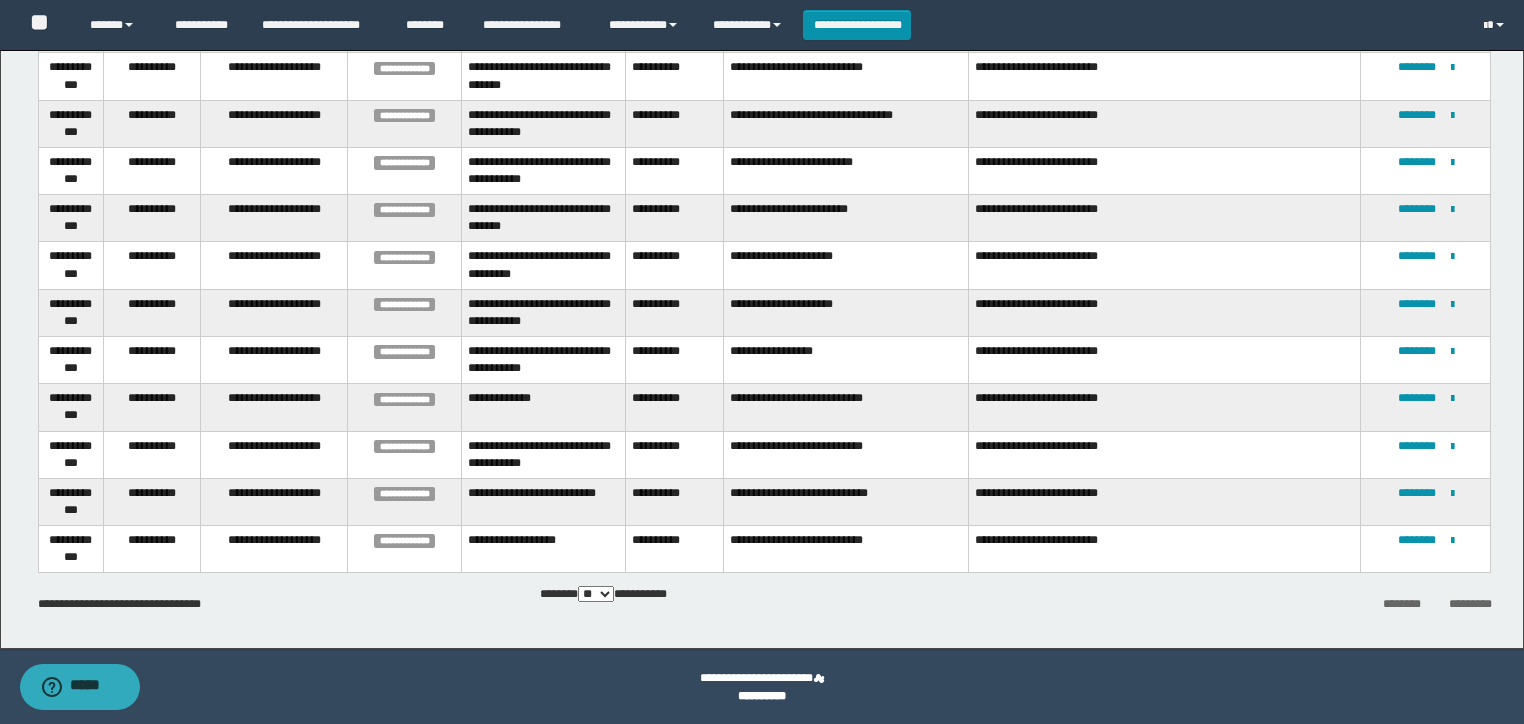 scroll, scrollTop: 0, scrollLeft: 0, axis: both 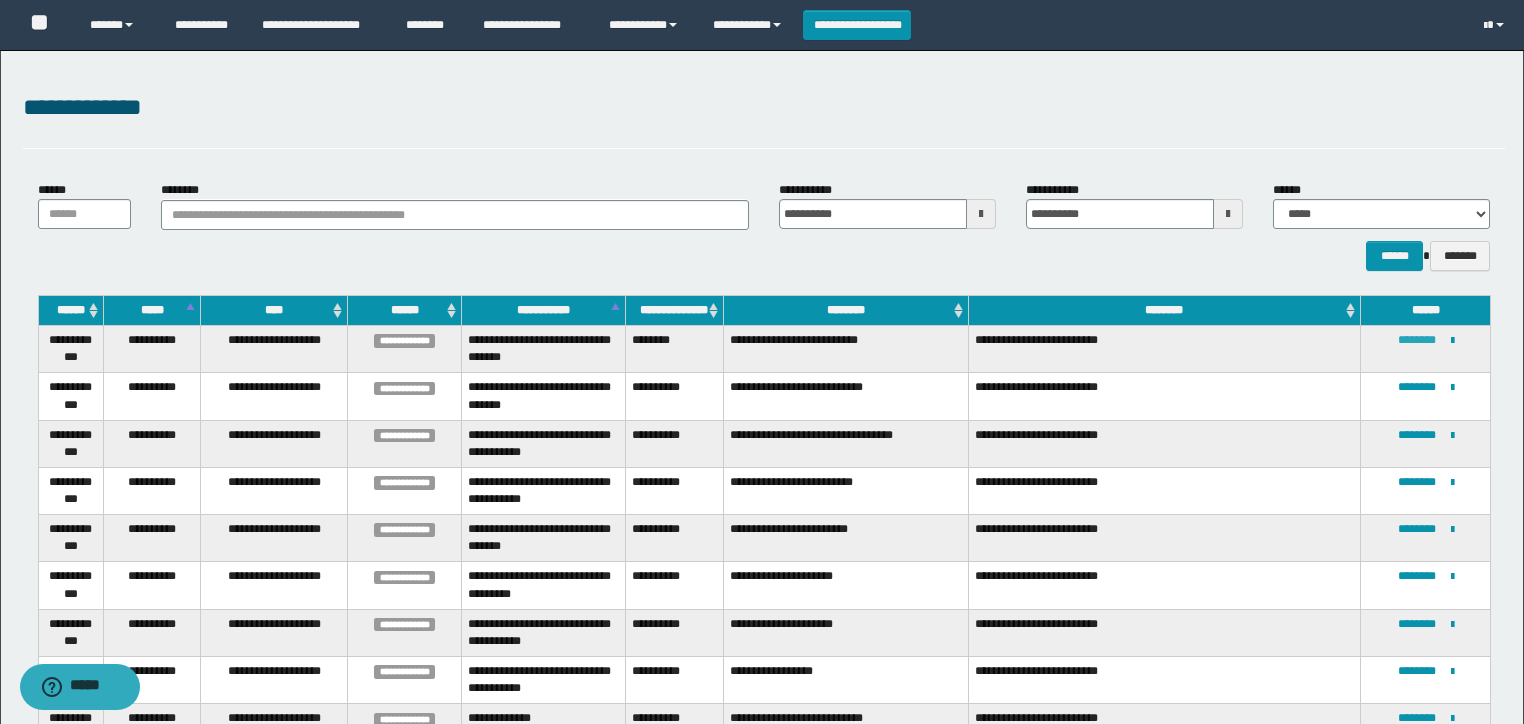 click on "********" at bounding box center [1417, 340] 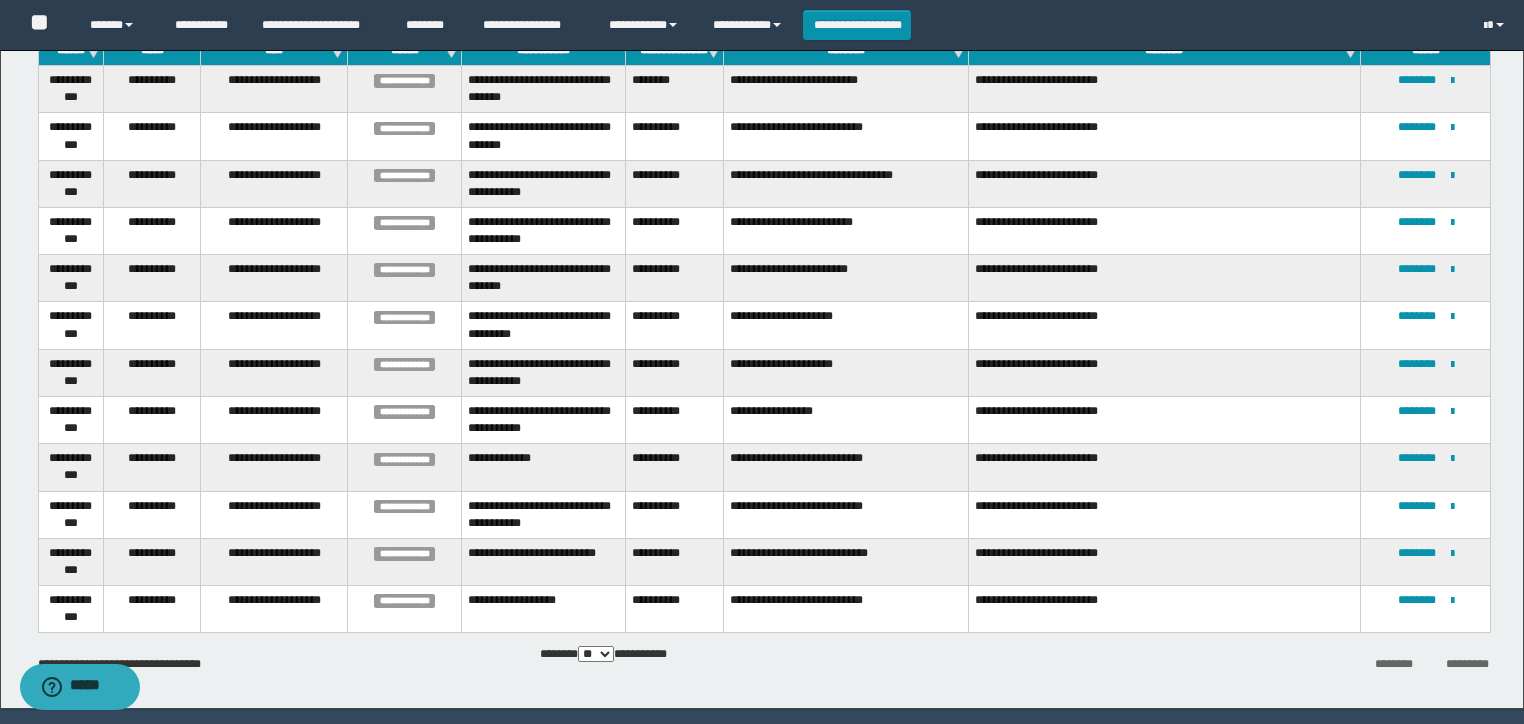 scroll, scrollTop: 320, scrollLeft: 0, axis: vertical 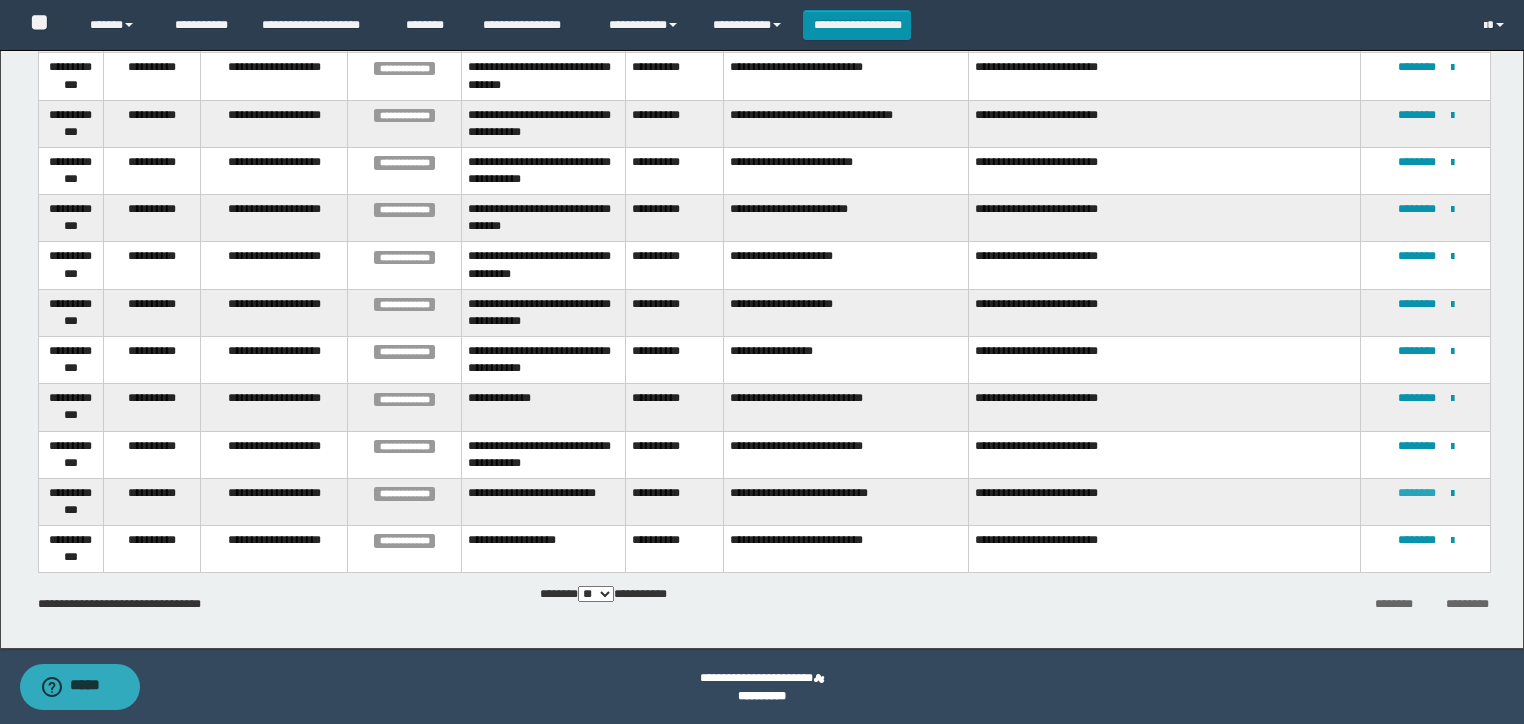 click on "********" at bounding box center (1417, 493) 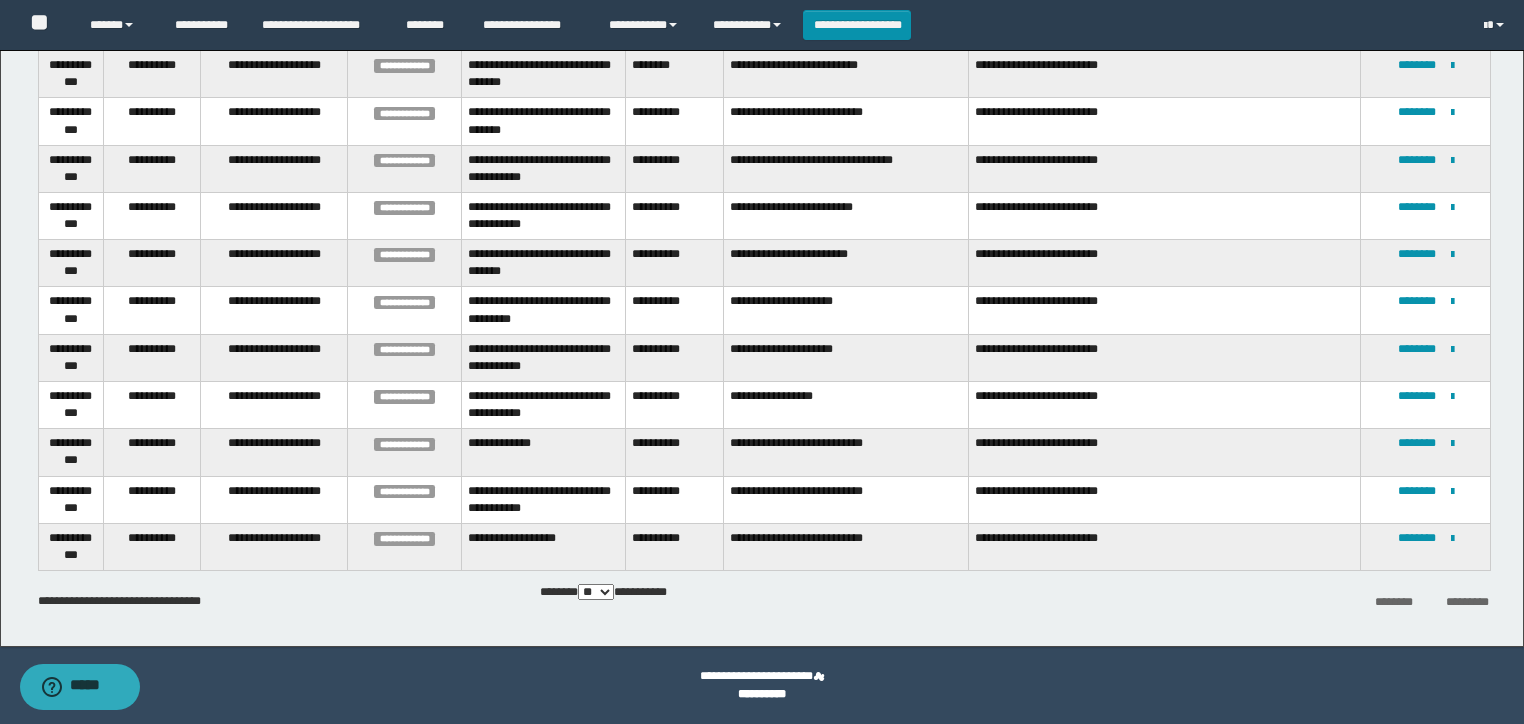 scroll, scrollTop: 0, scrollLeft: 0, axis: both 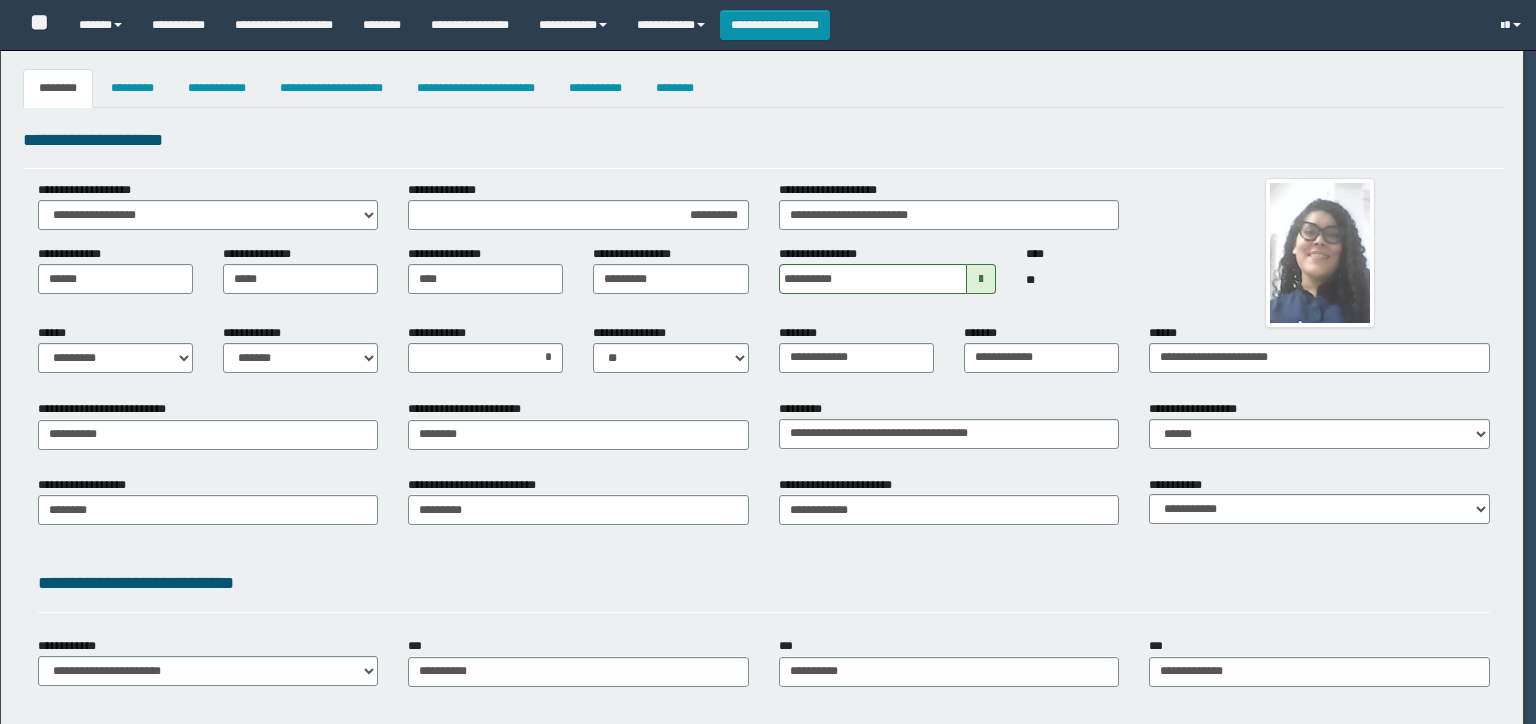 select on "*" 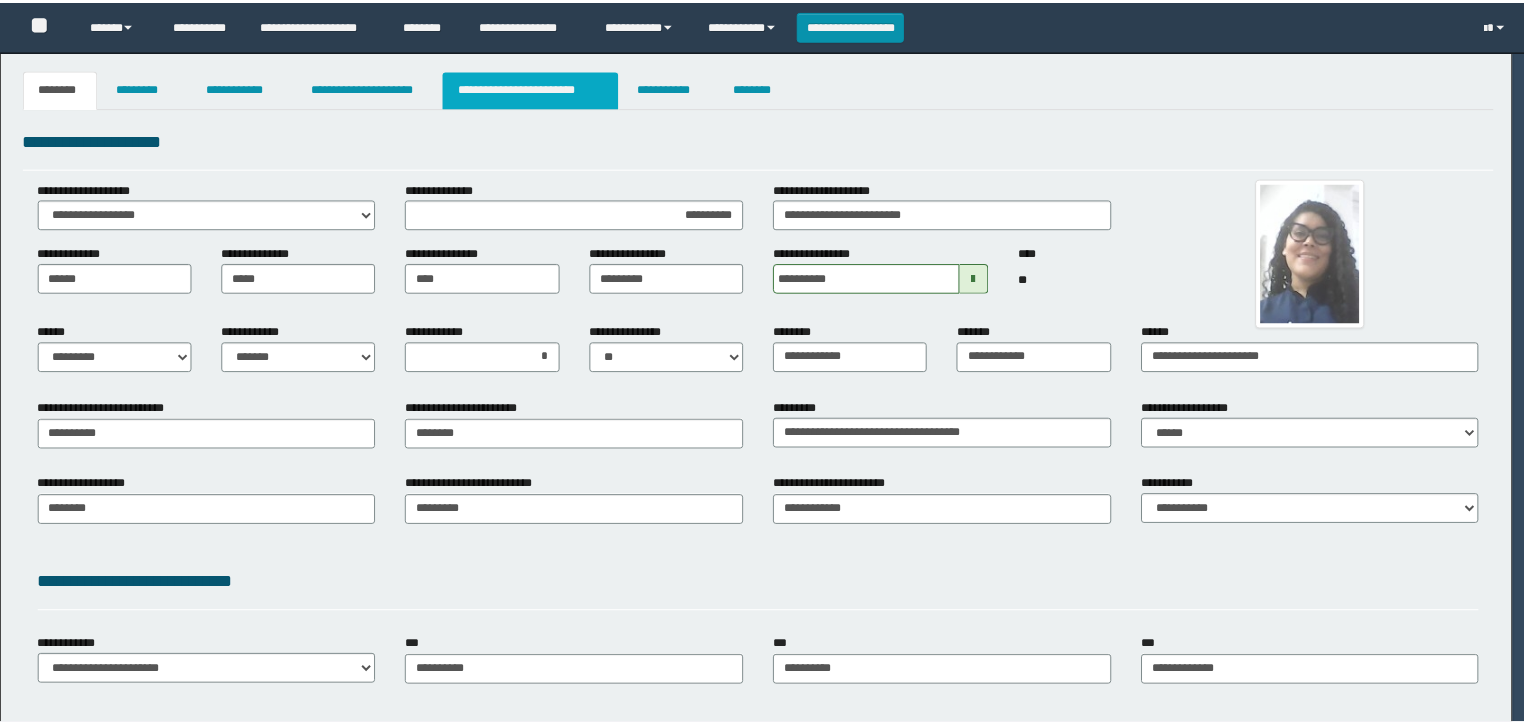 scroll, scrollTop: 0, scrollLeft: 0, axis: both 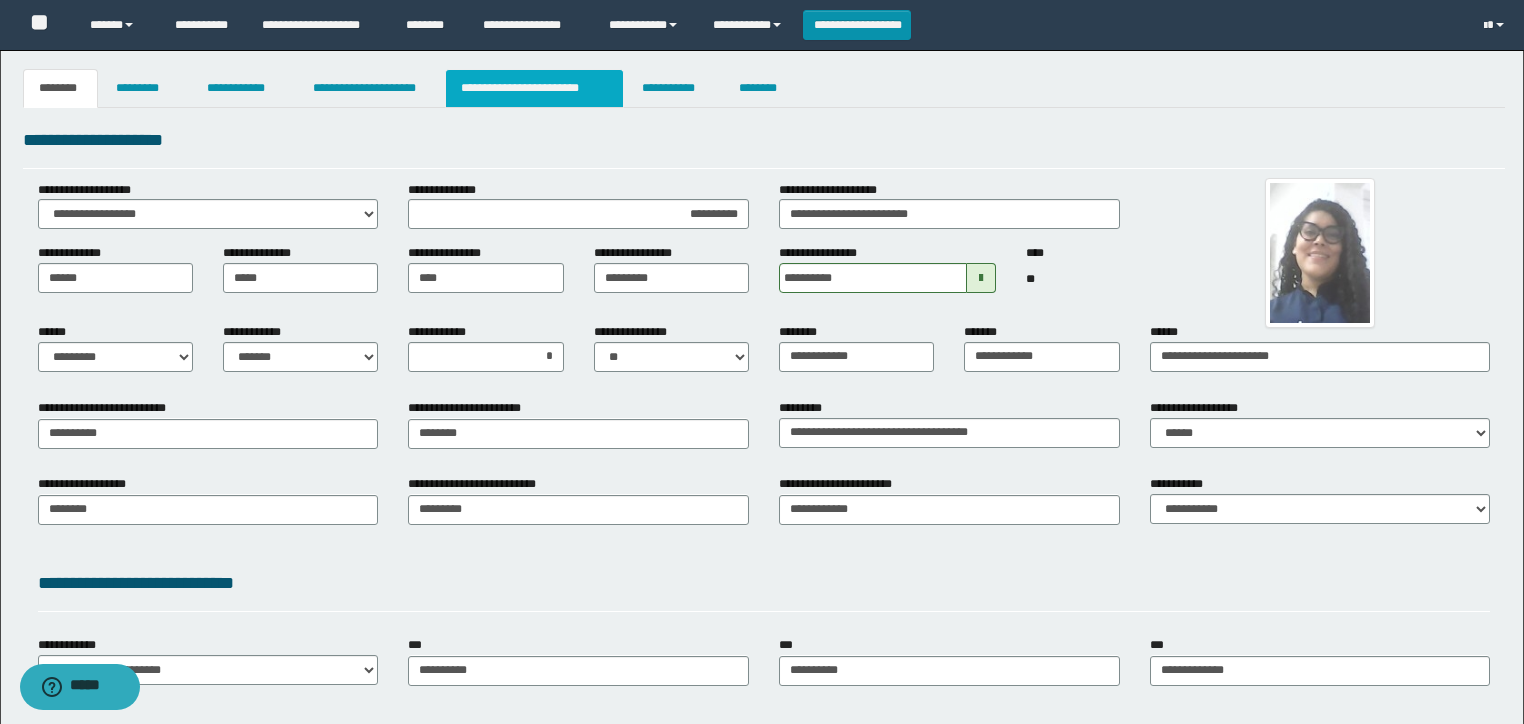 click on "**********" at bounding box center (534, 88) 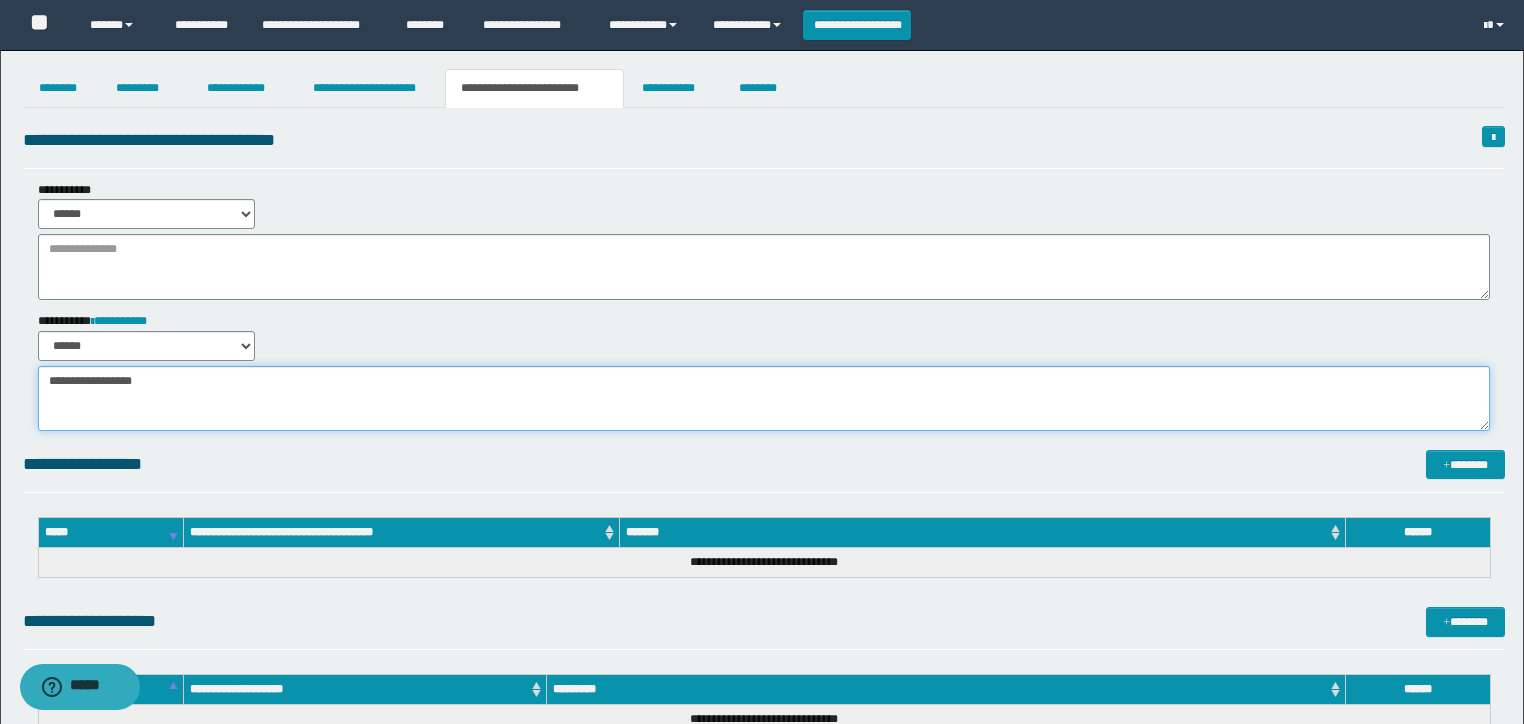 click on "**********" at bounding box center [762, 436] 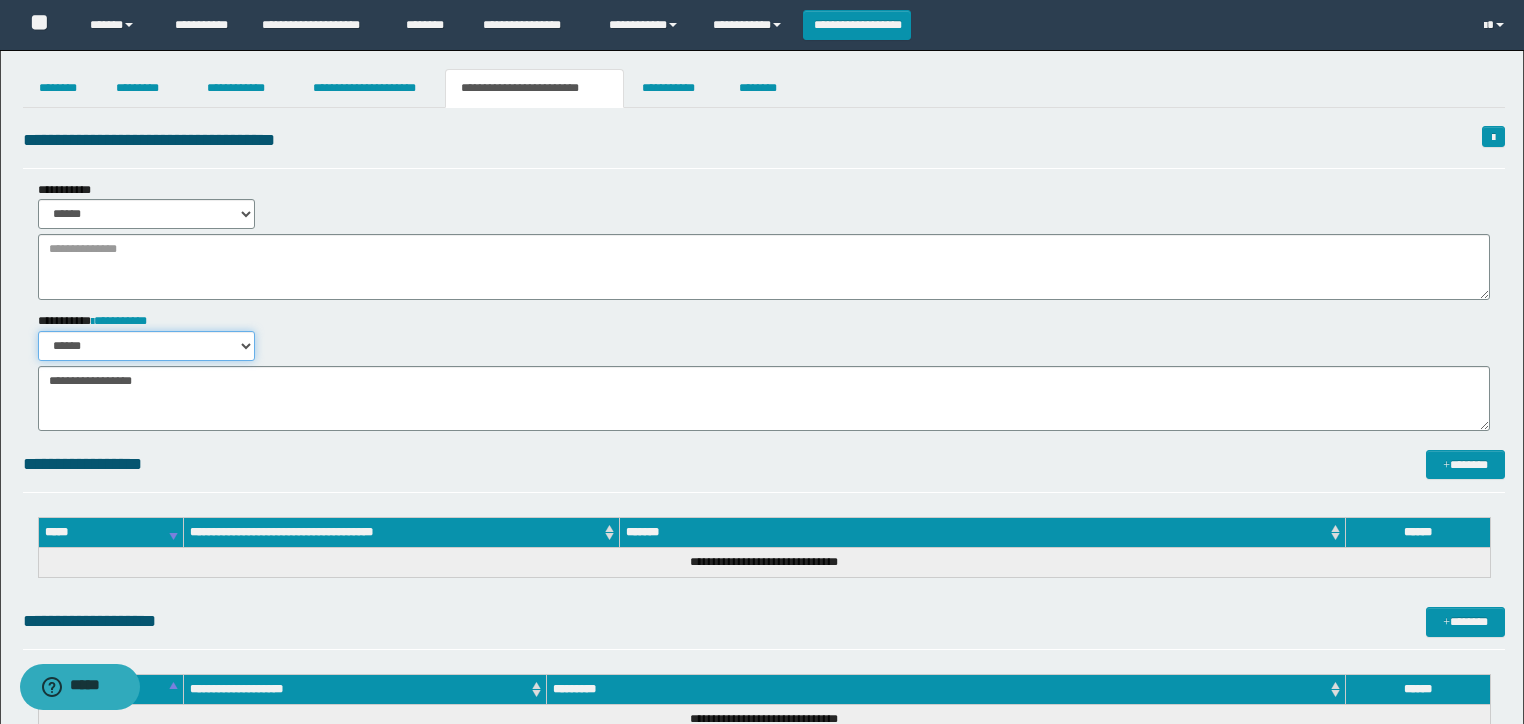 click on "******
*******" at bounding box center (146, 346) 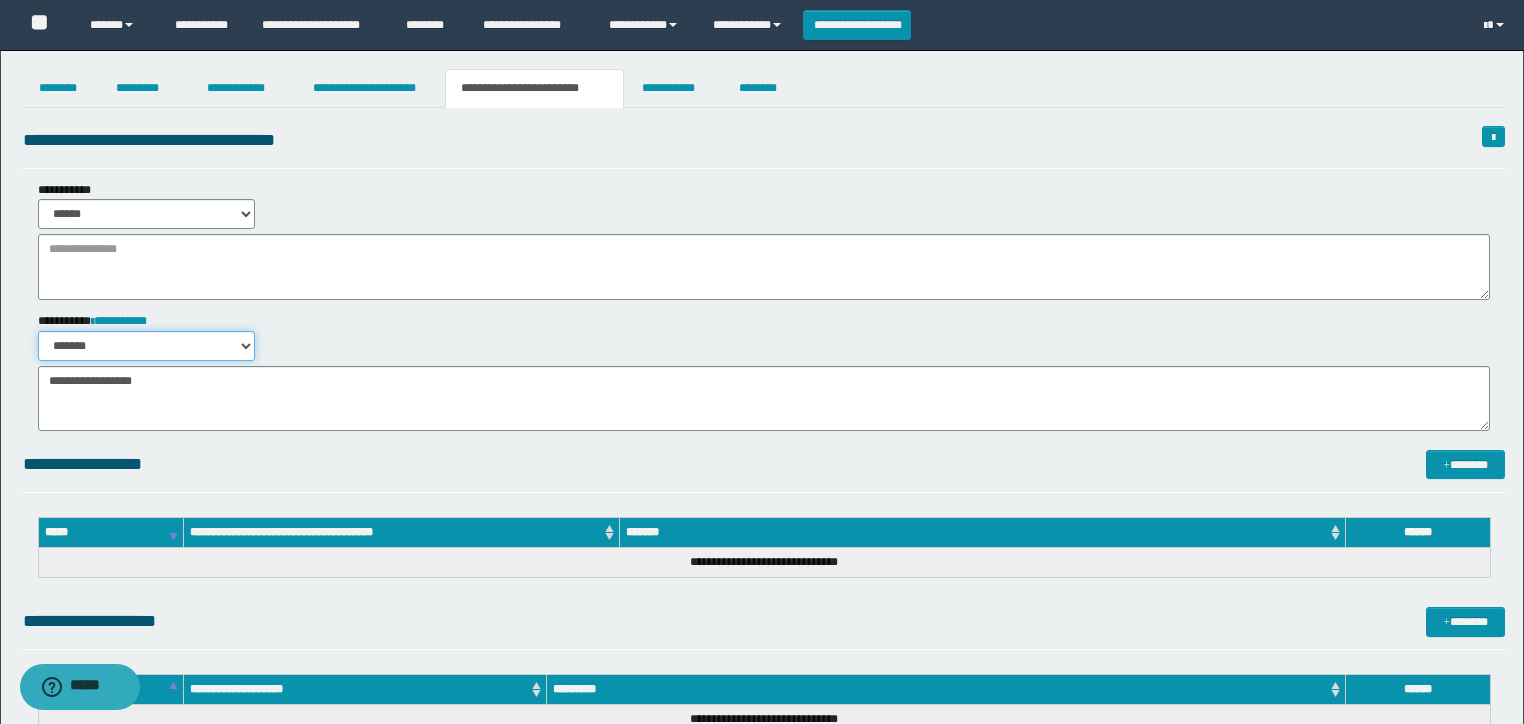 click on "******
*******" at bounding box center (146, 346) 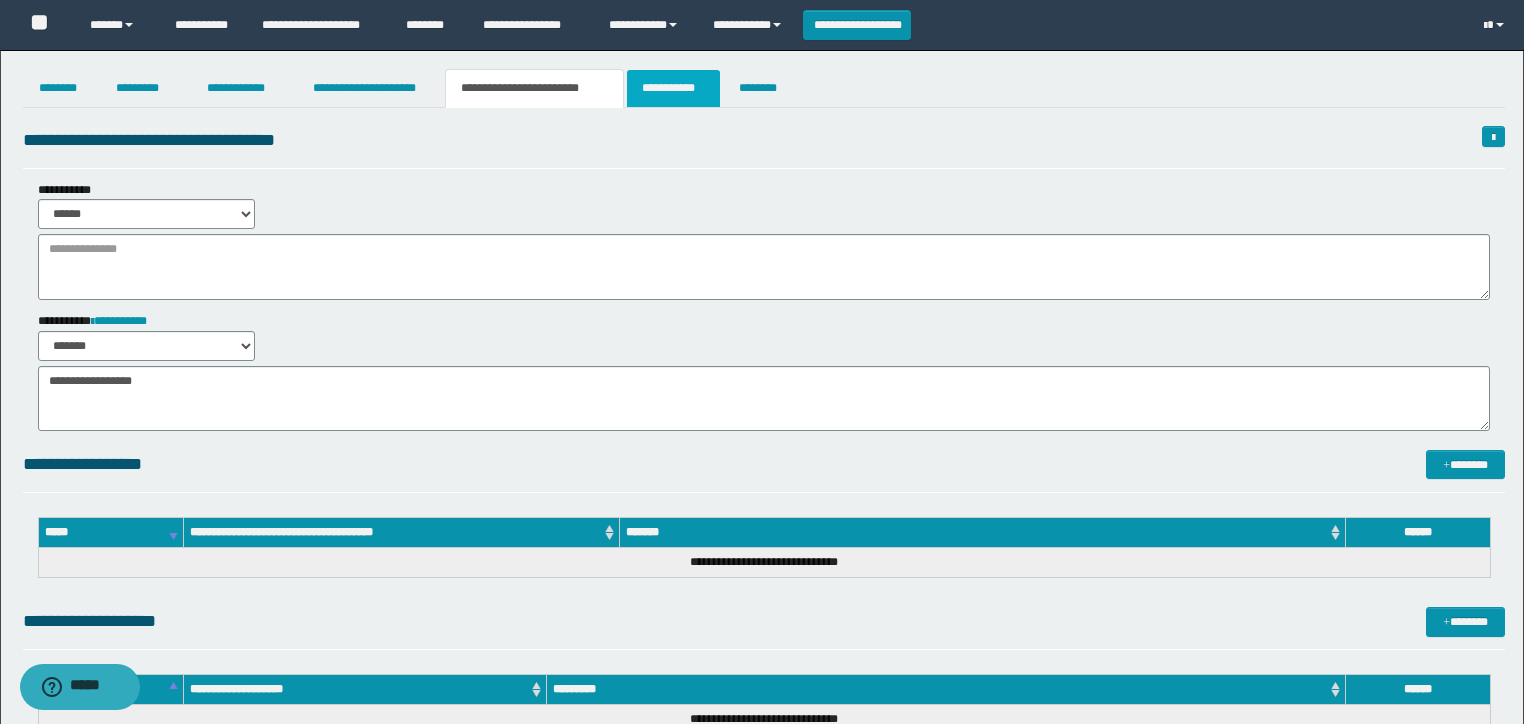 click on "**********" at bounding box center [673, 88] 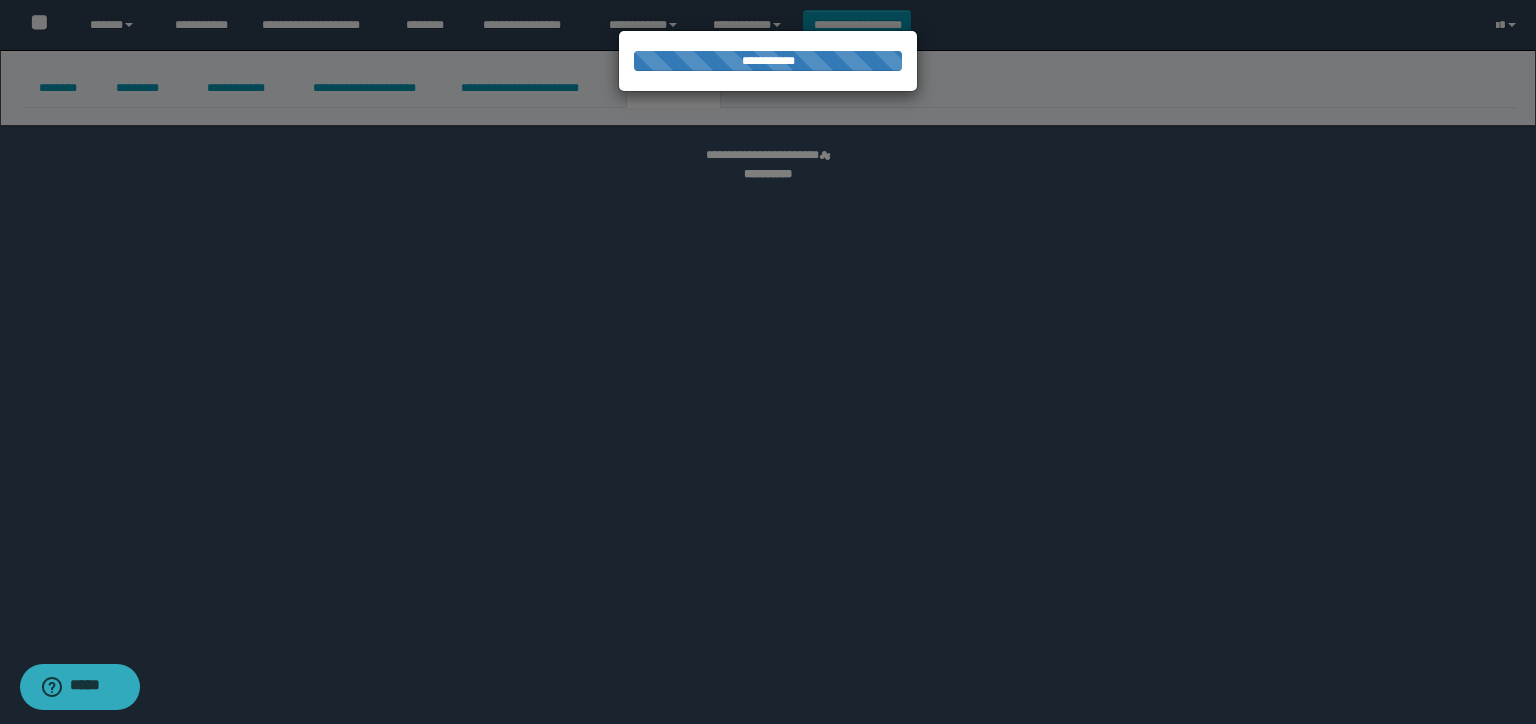 select on "****" 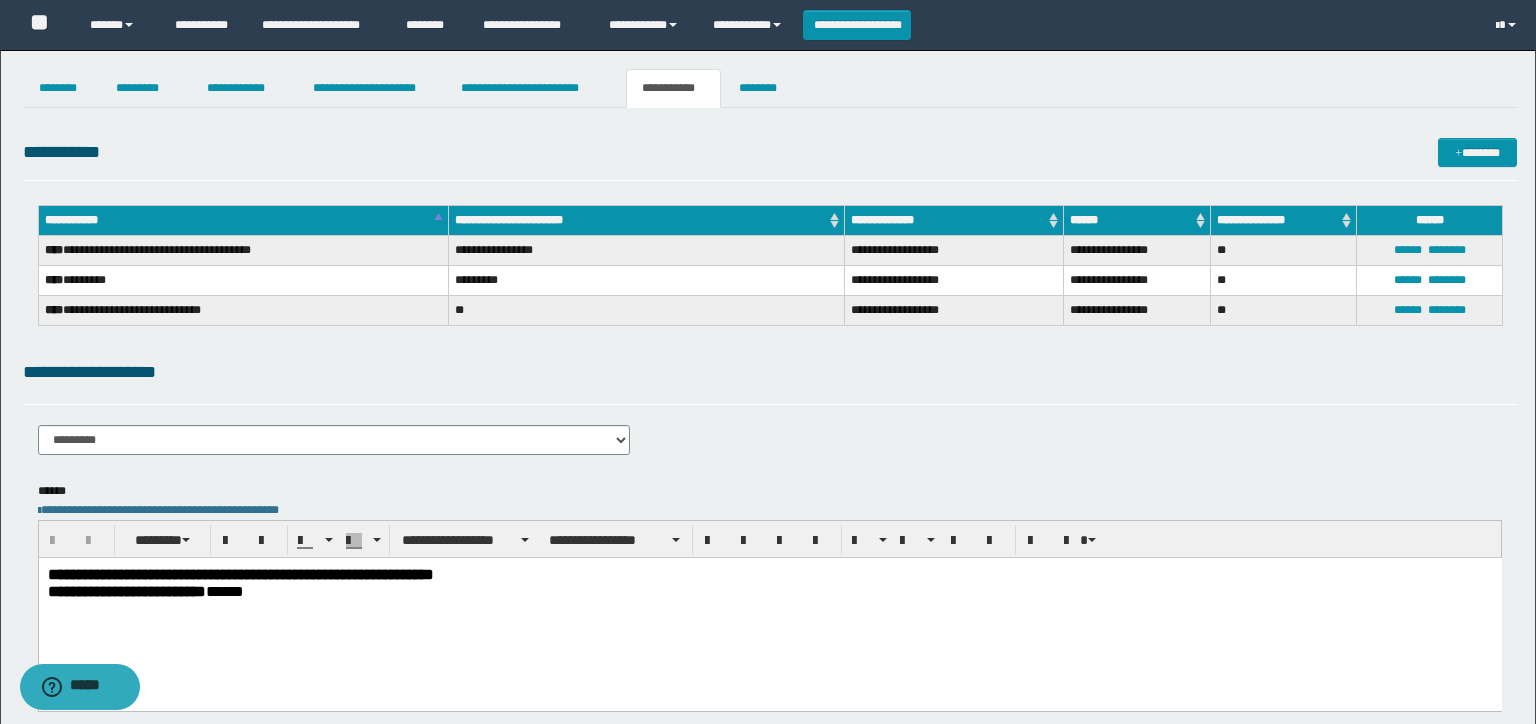 scroll, scrollTop: 0, scrollLeft: 0, axis: both 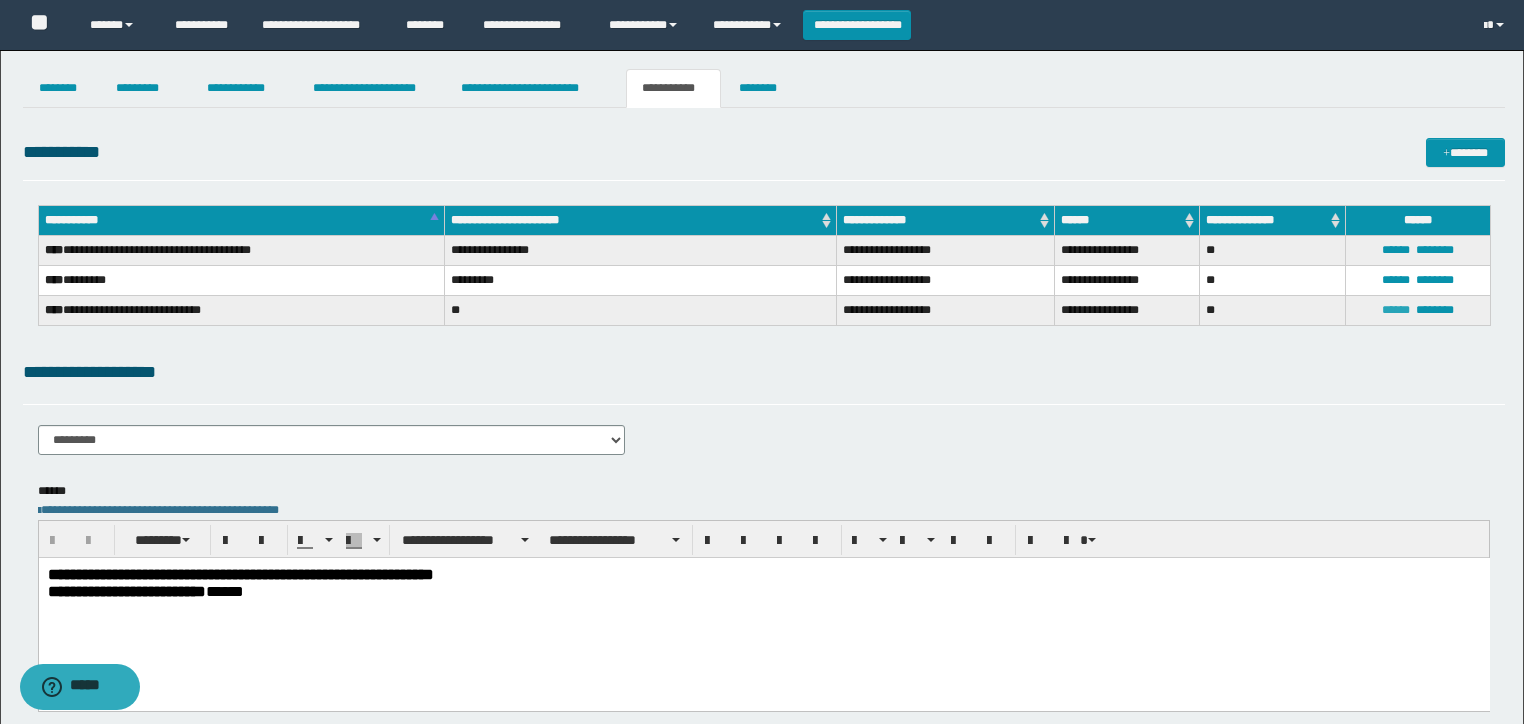 click on "******" at bounding box center [1396, 310] 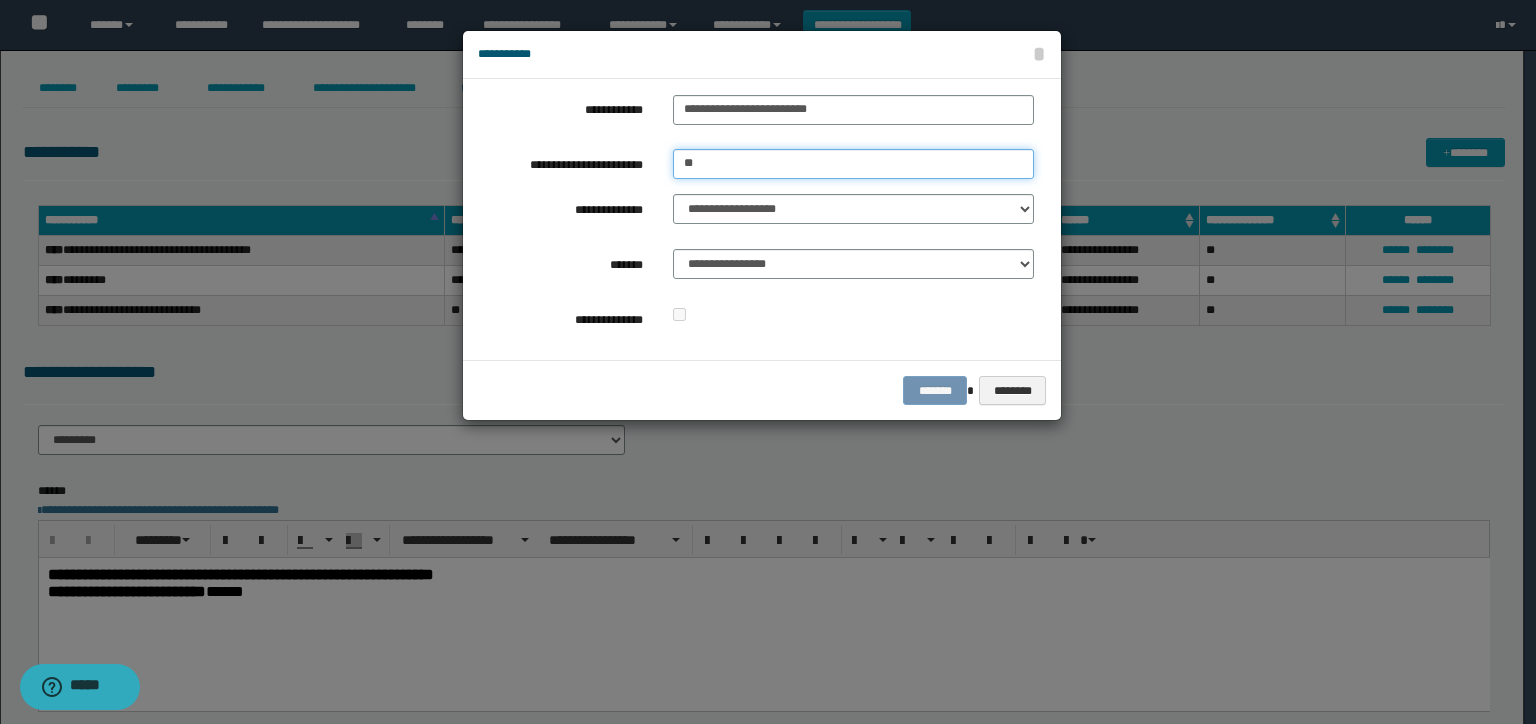 drag, startPoint x: 700, startPoint y: 166, endPoint x: 588, endPoint y: 165, distance: 112.00446 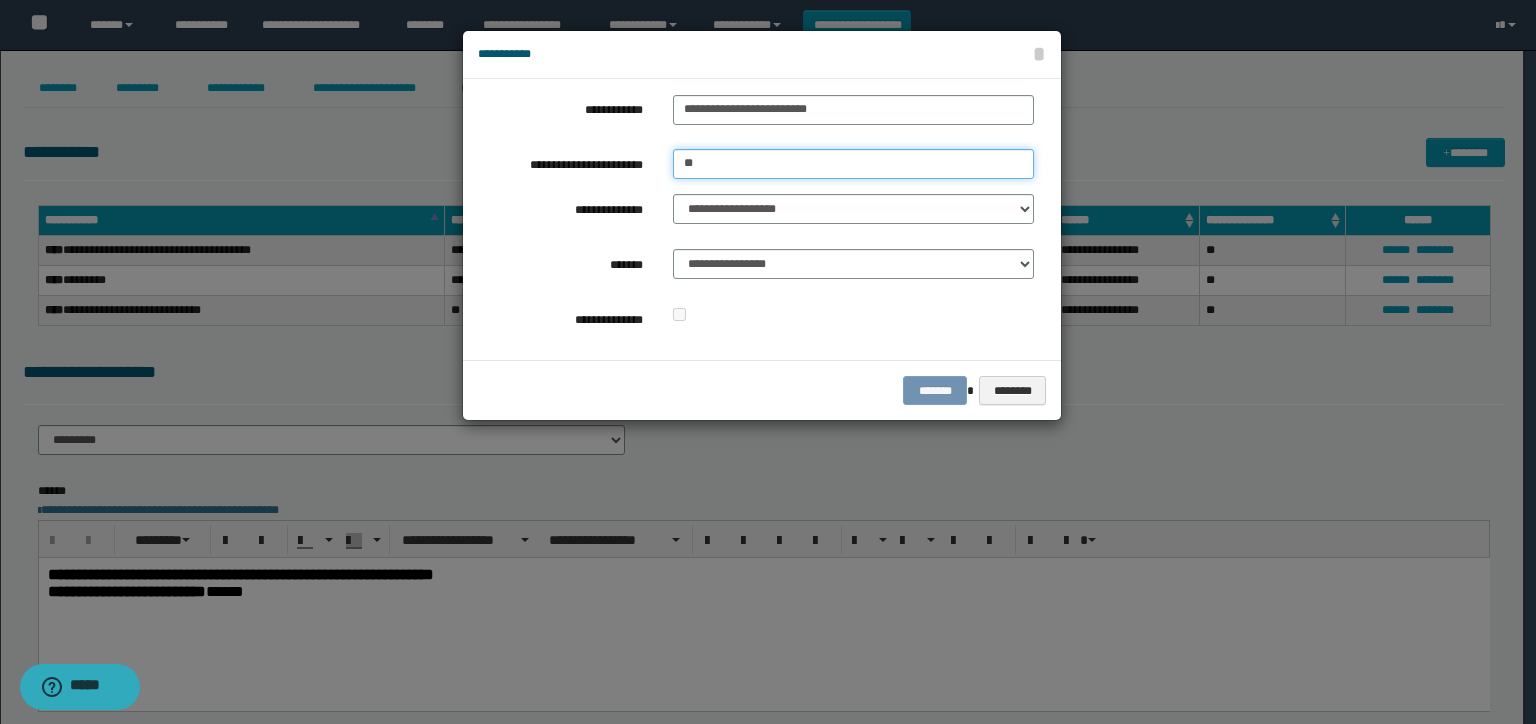 type on "**" 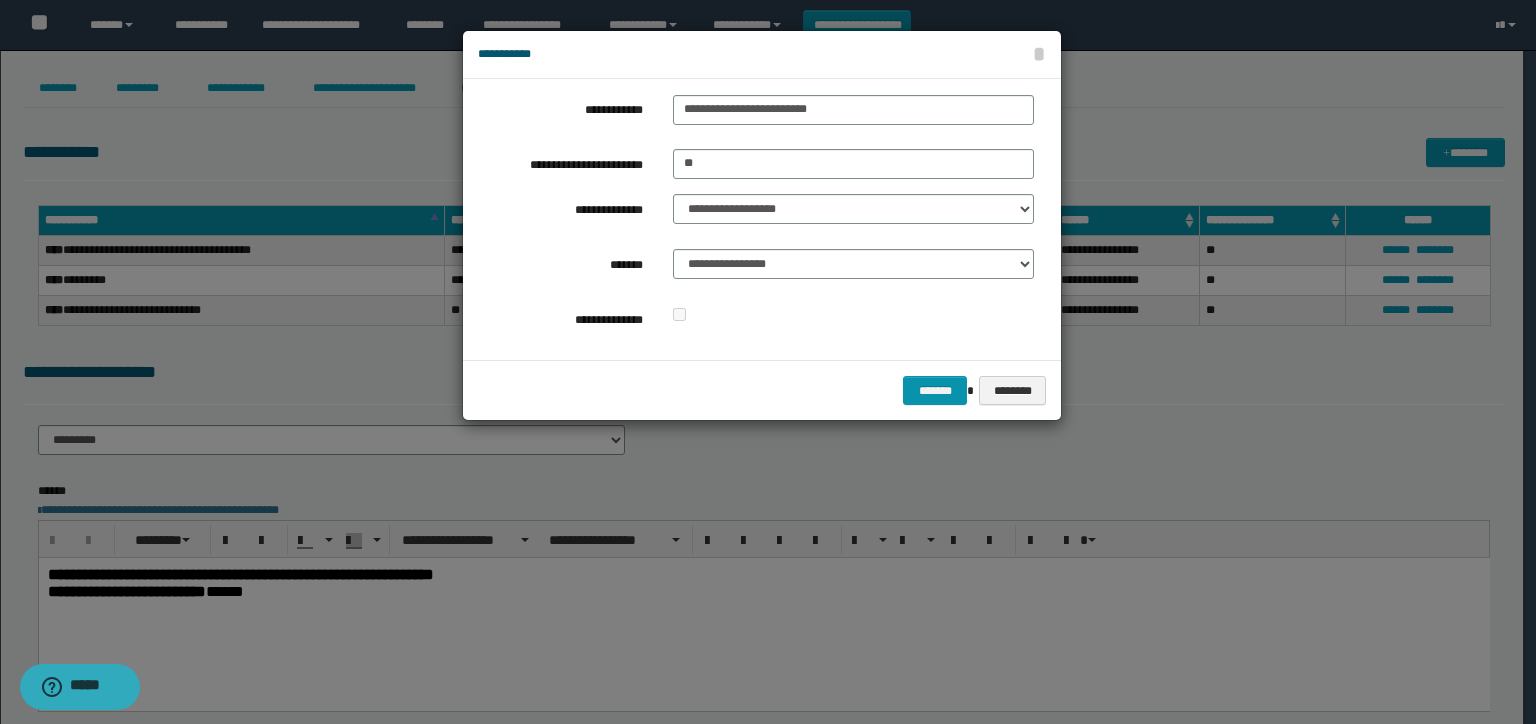 click on "*******
********" at bounding box center (762, 390) 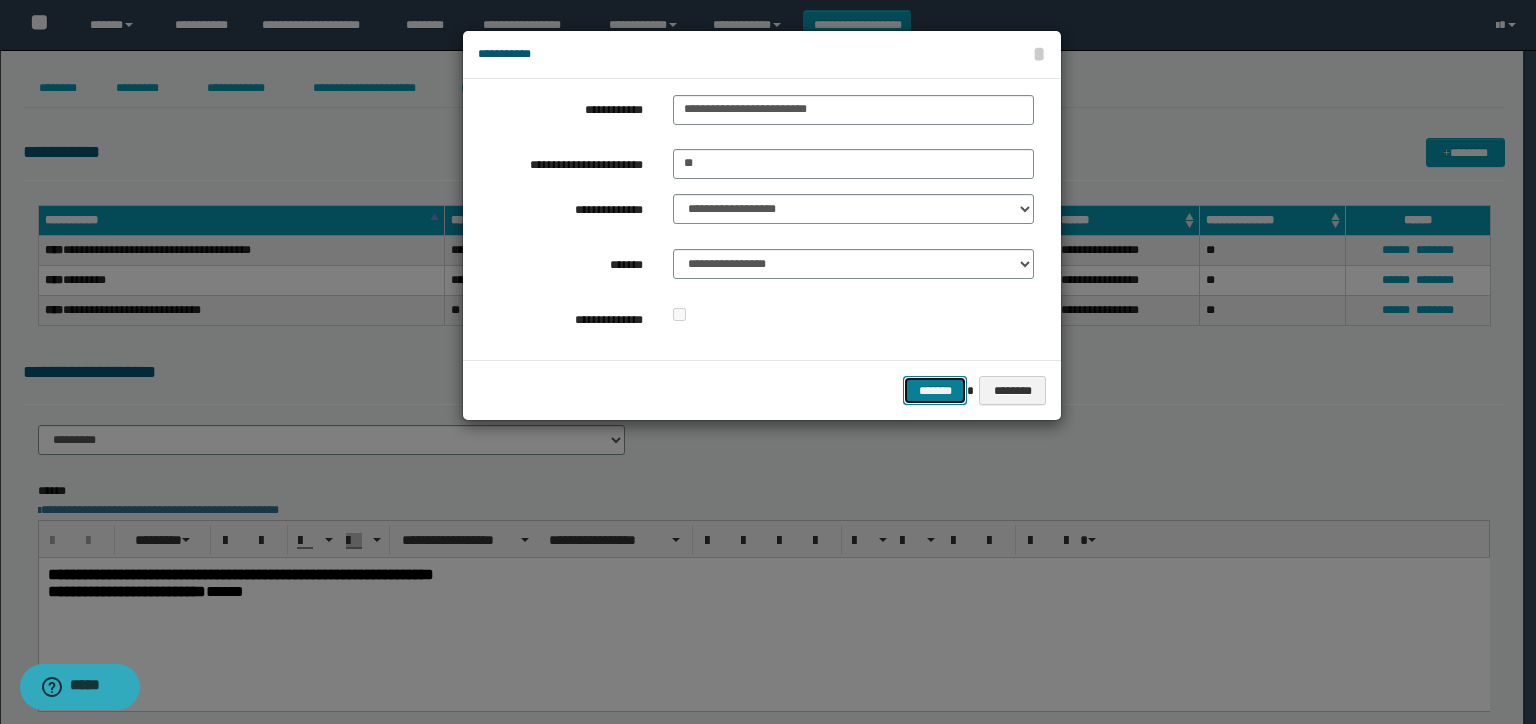 click on "*******" at bounding box center [935, 391] 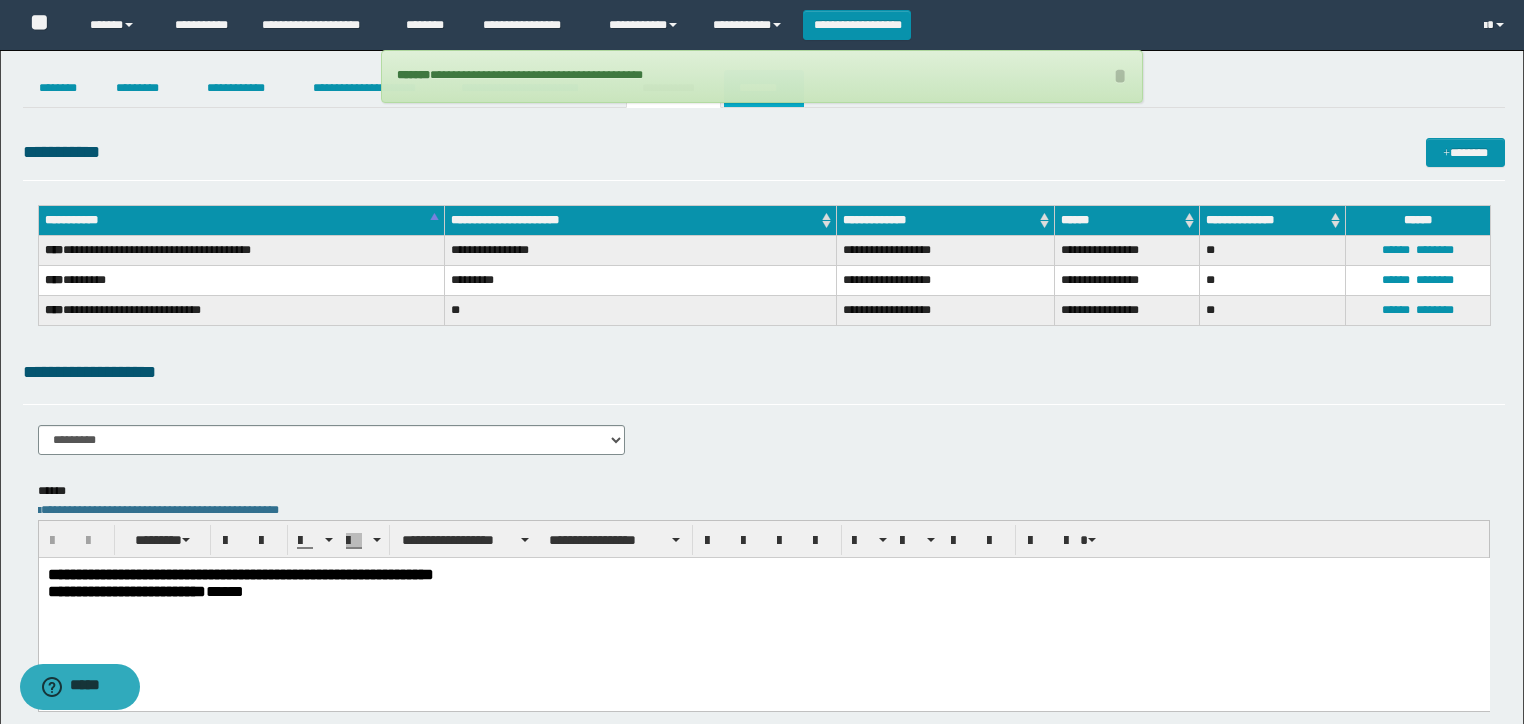 click on "********" at bounding box center [764, 88] 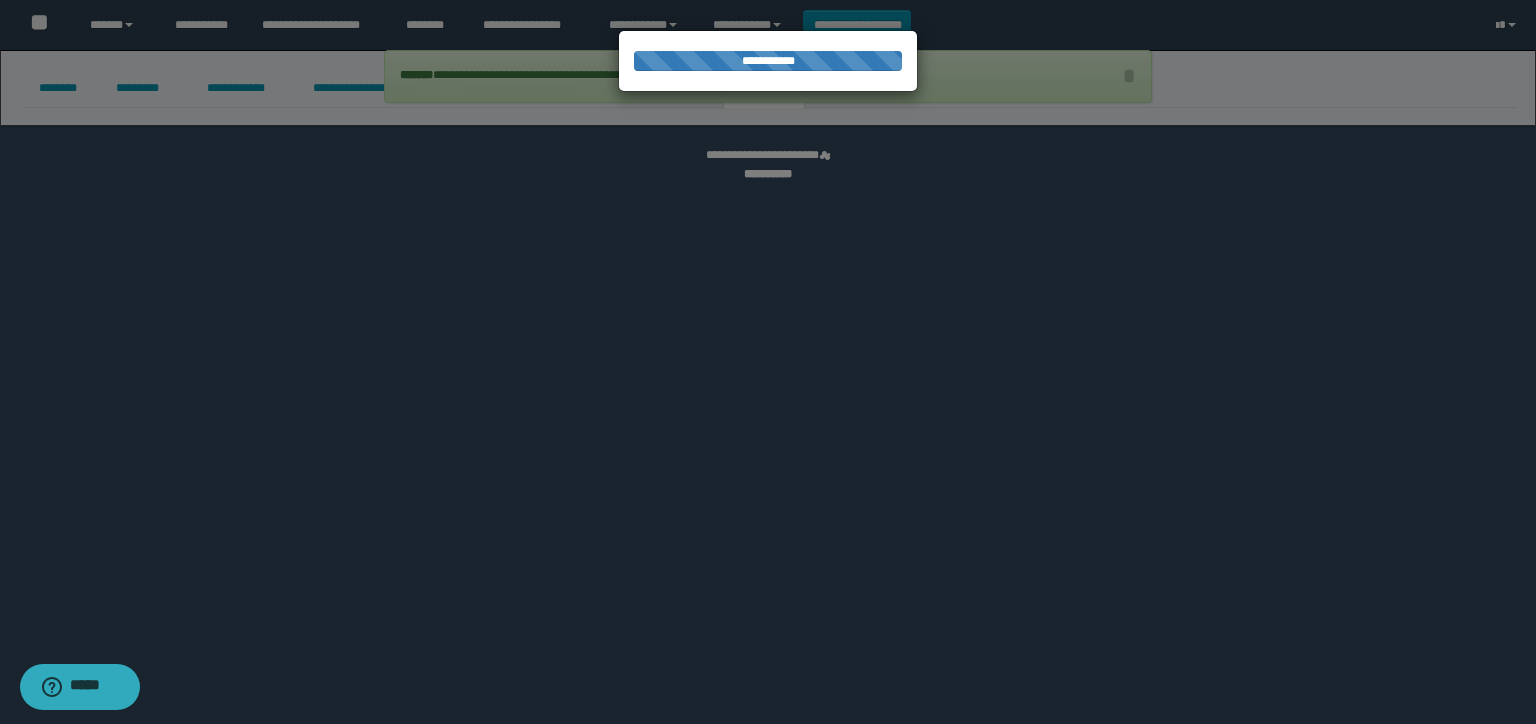 select on "****" 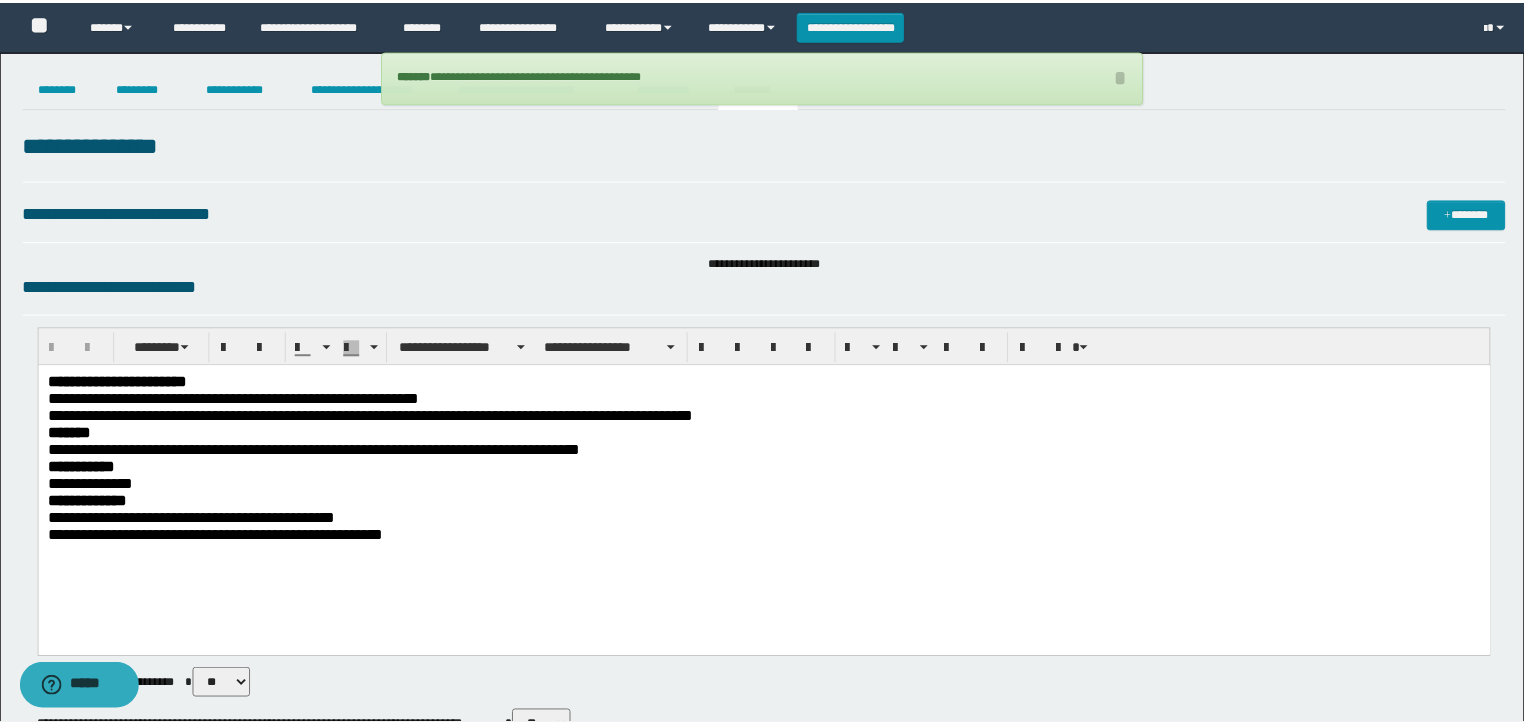 scroll, scrollTop: 0, scrollLeft: 0, axis: both 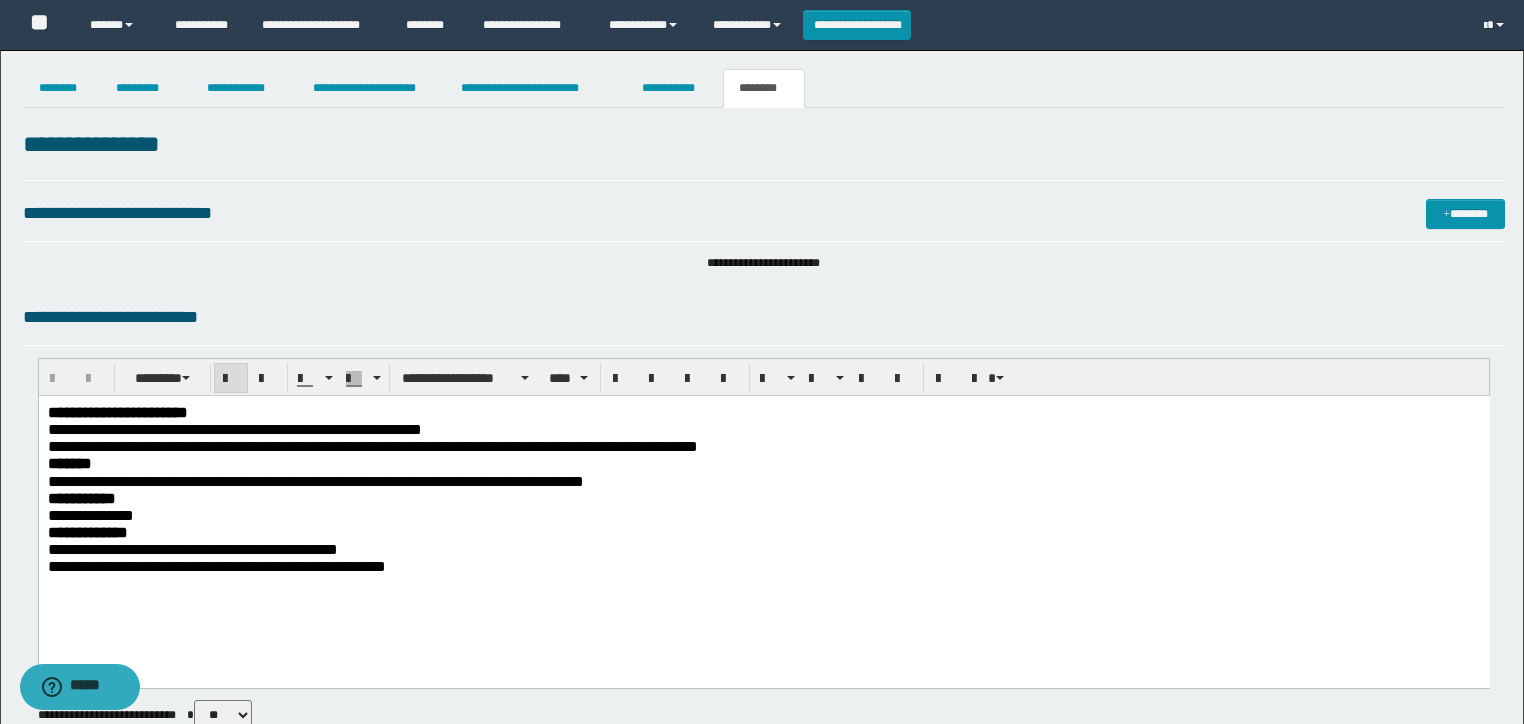 click on "**********" at bounding box center [763, 498] 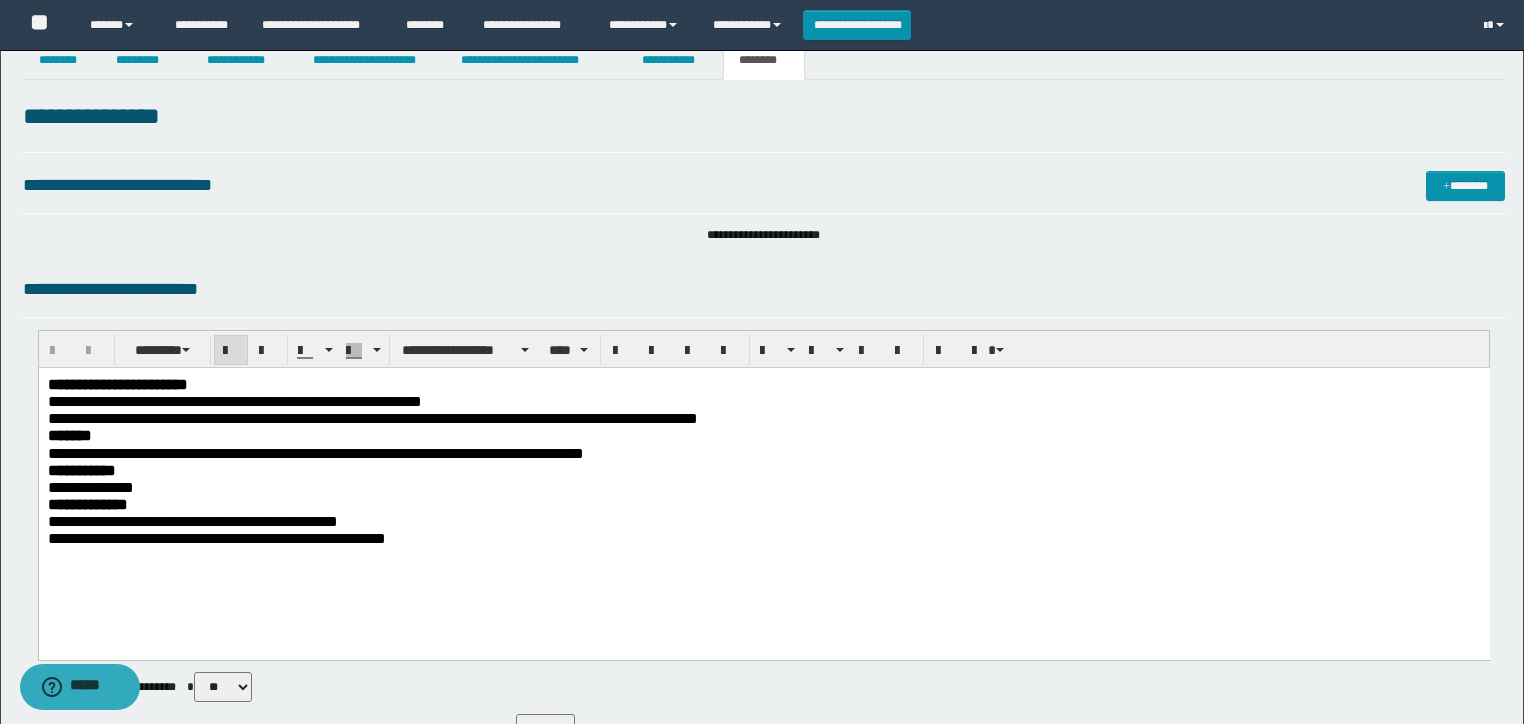 scroll, scrollTop: 0, scrollLeft: 0, axis: both 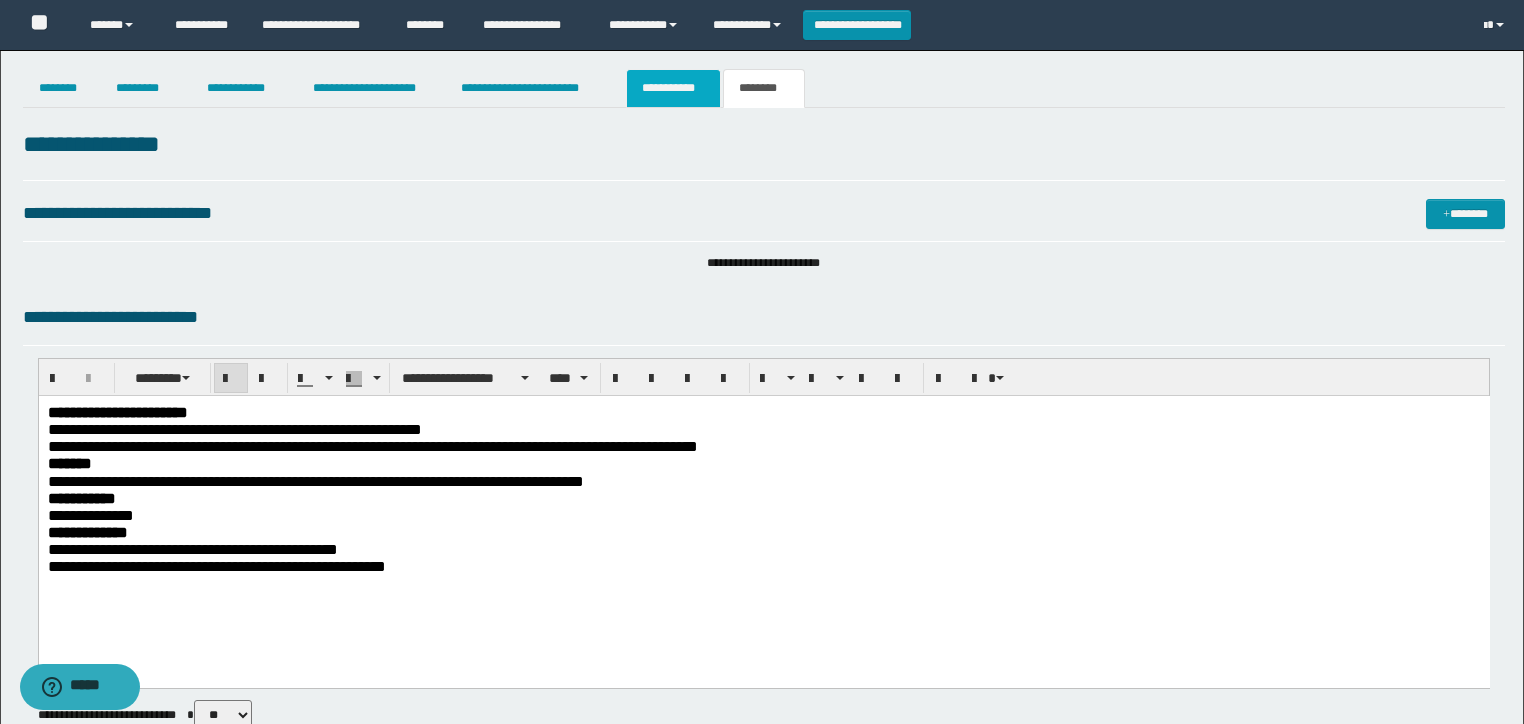 click on "**********" at bounding box center (673, 88) 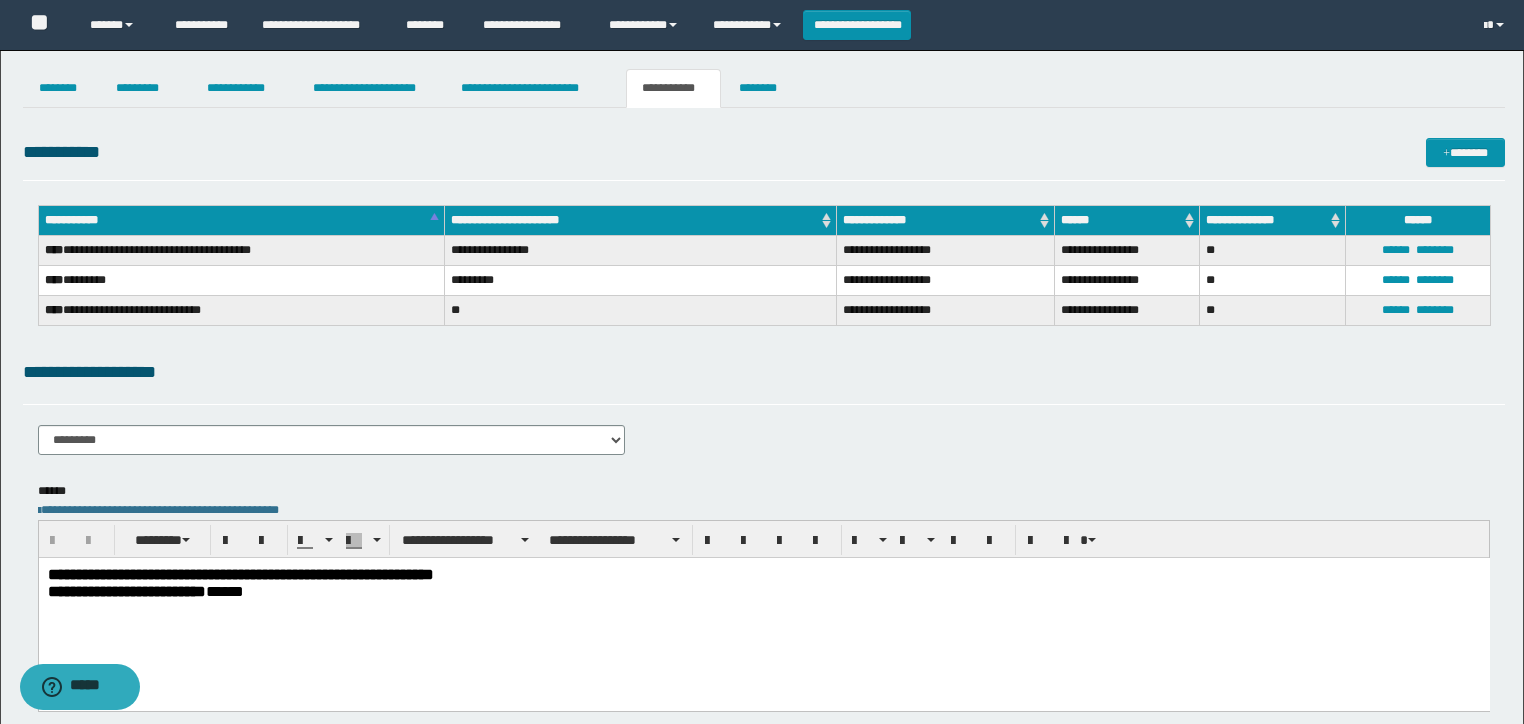 drag, startPoint x: 635, startPoint y: 334, endPoint x: 639, endPoint y: 316, distance: 18.439089 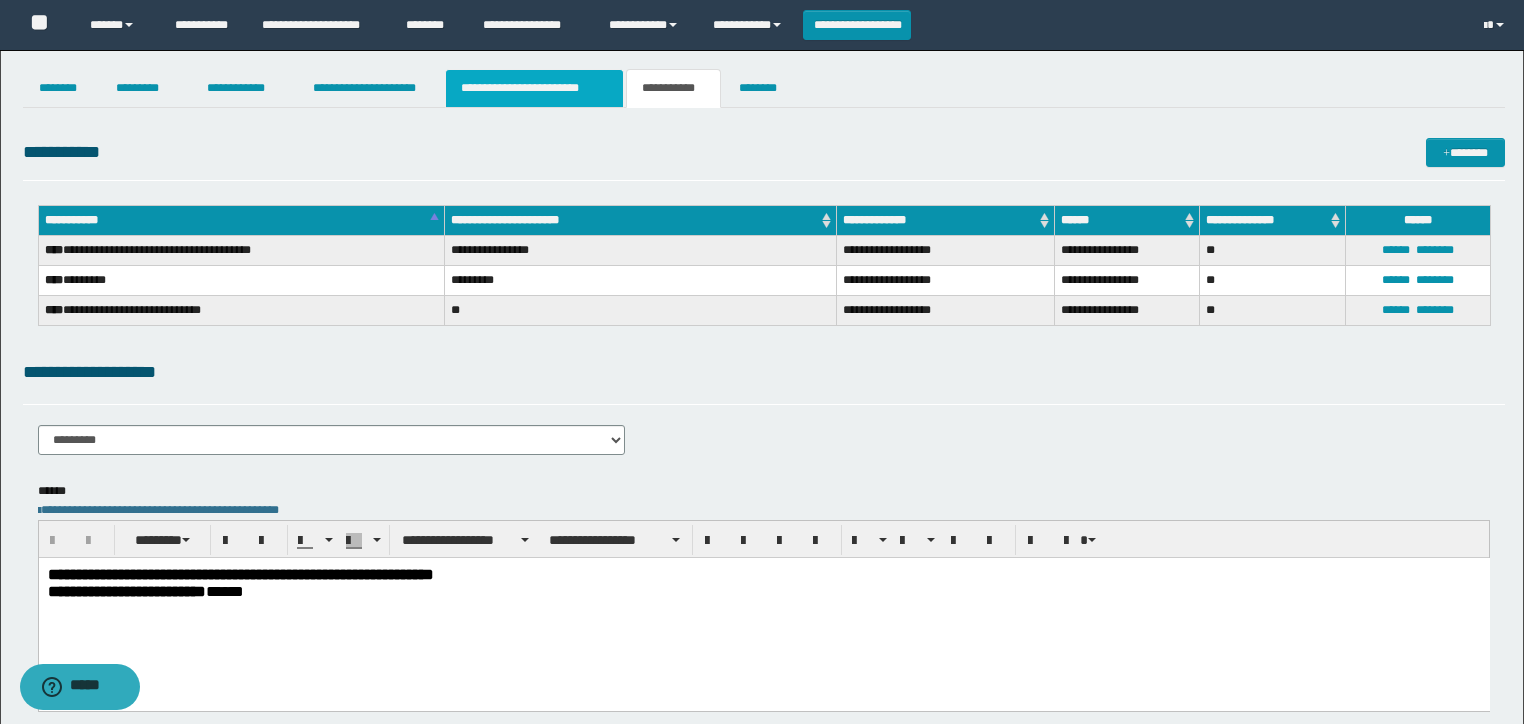click on "**********" at bounding box center [534, 88] 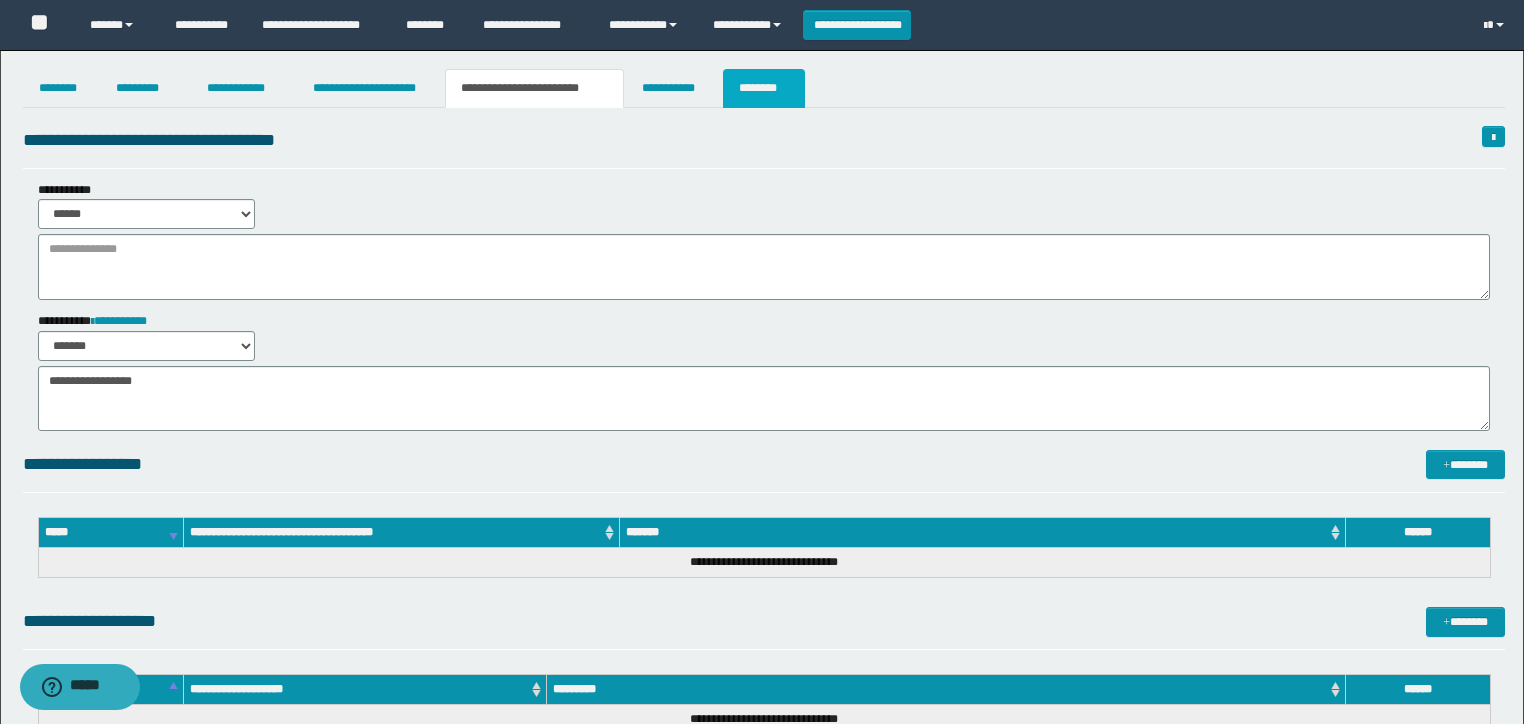 drag, startPoint x: 774, startPoint y: 92, endPoint x: 1152, endPoint y: 310, distance: 436.35767 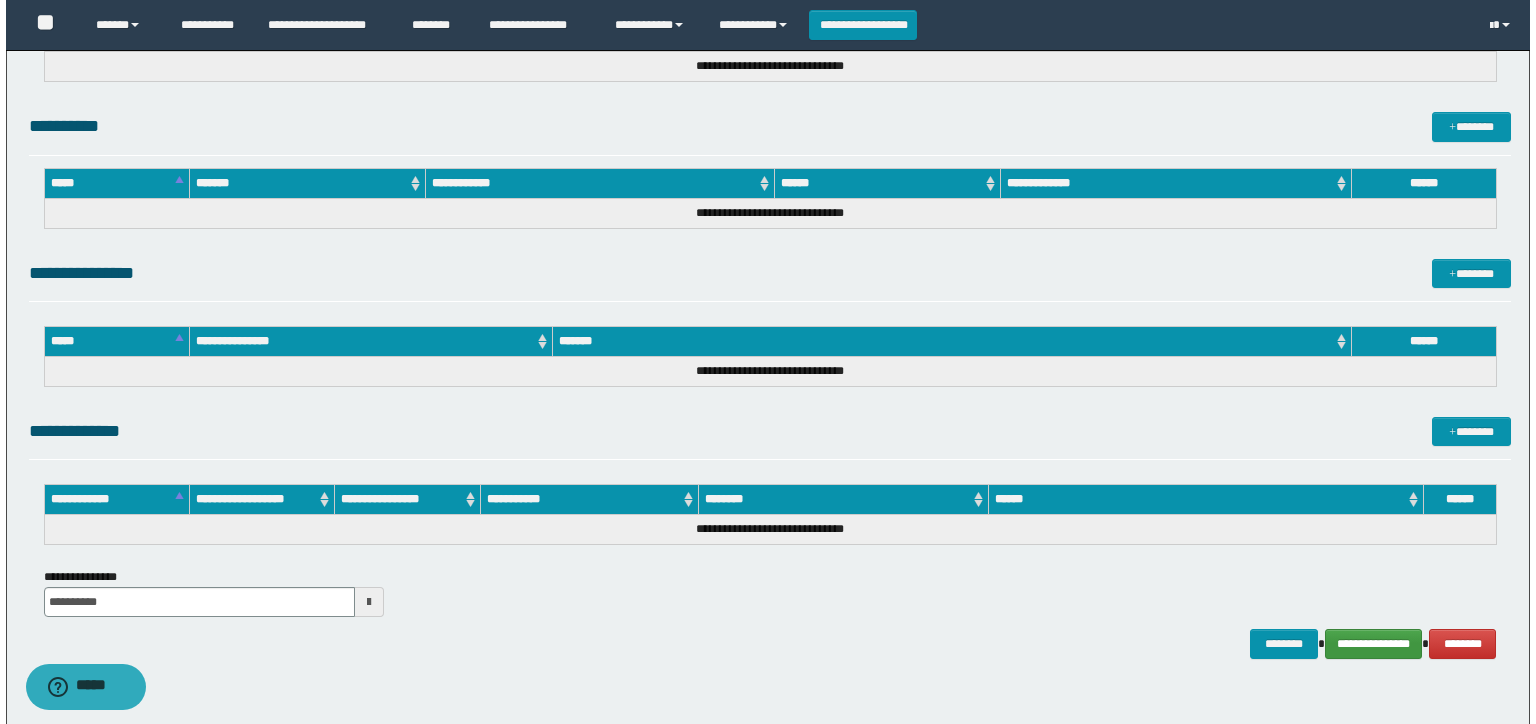 scroll, scrollTop: 1375, scrollLeft: 0, axis: vertical 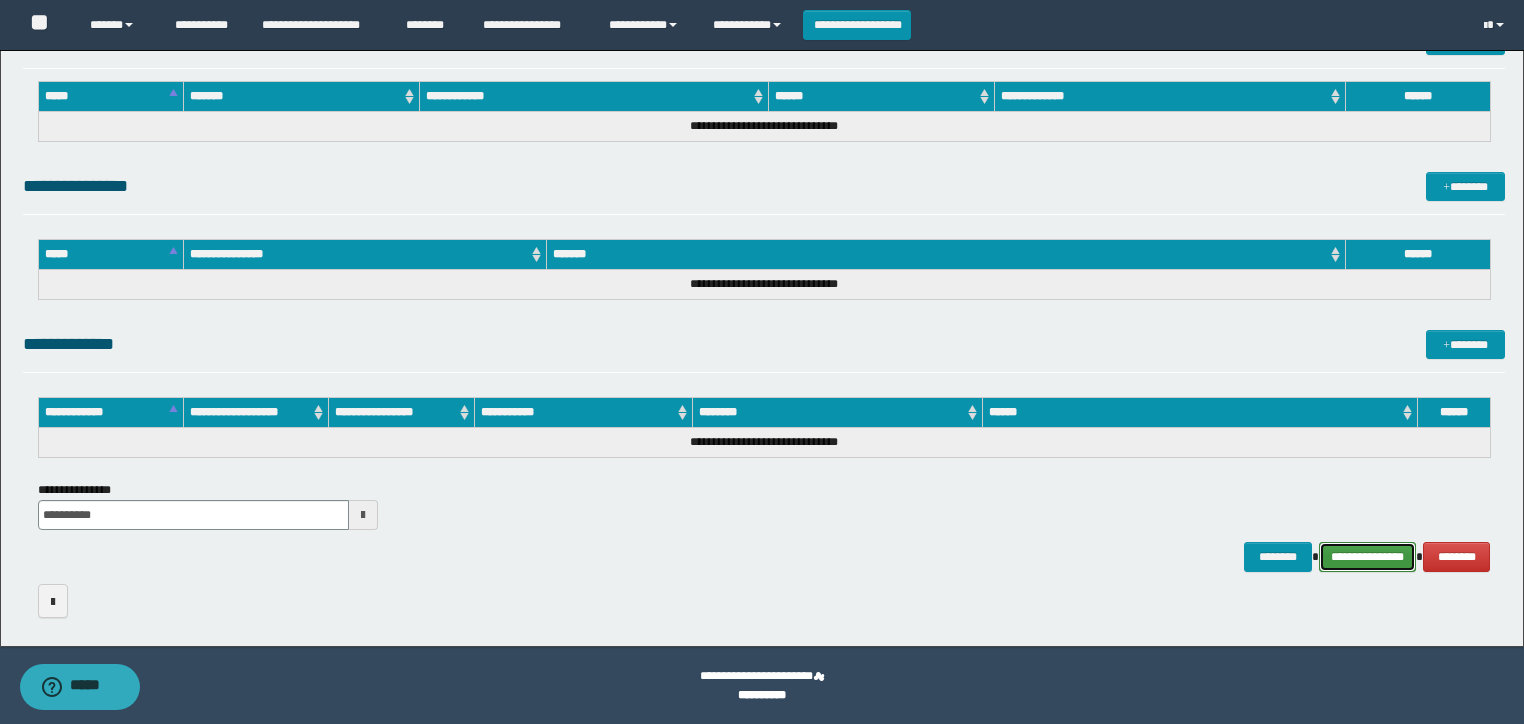click on "**********" at bounding box center (1368, 557) 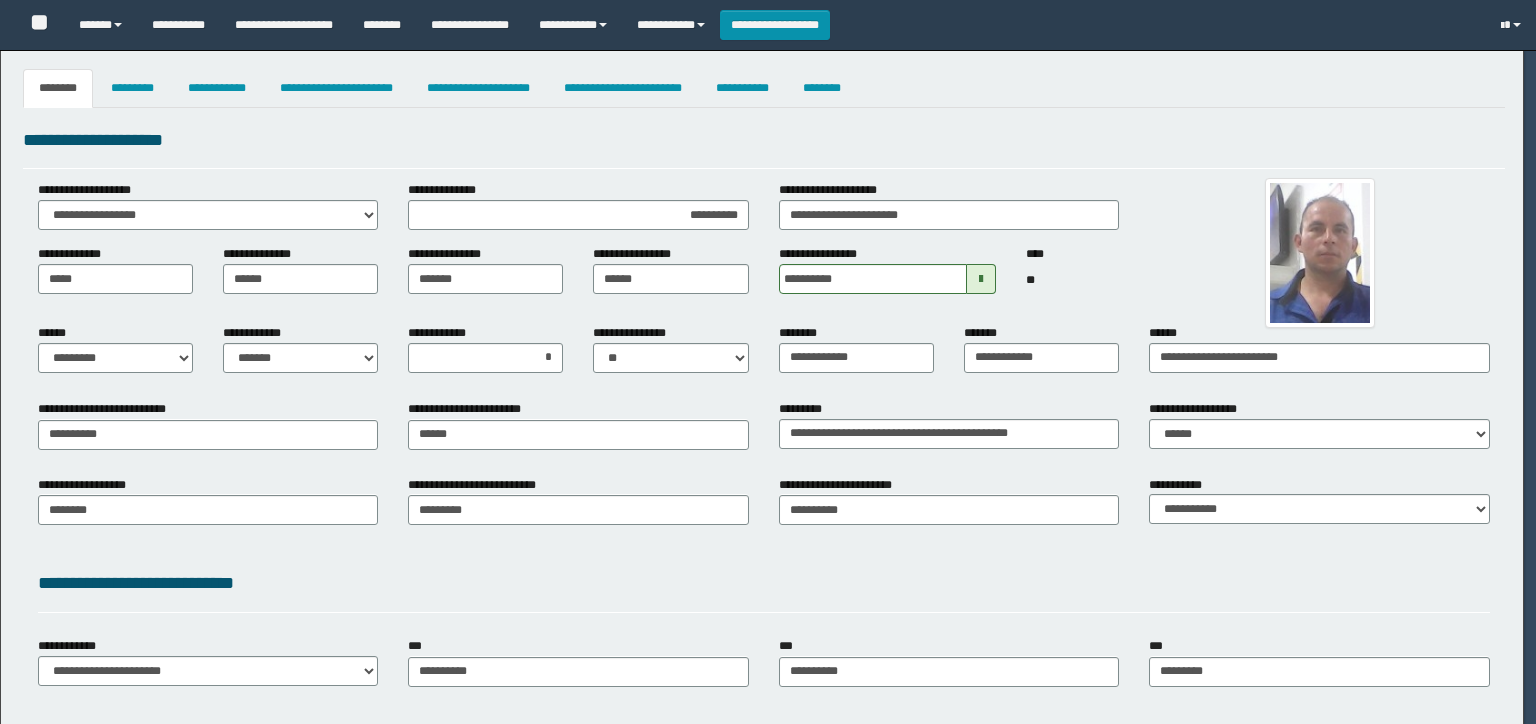 select on "*" 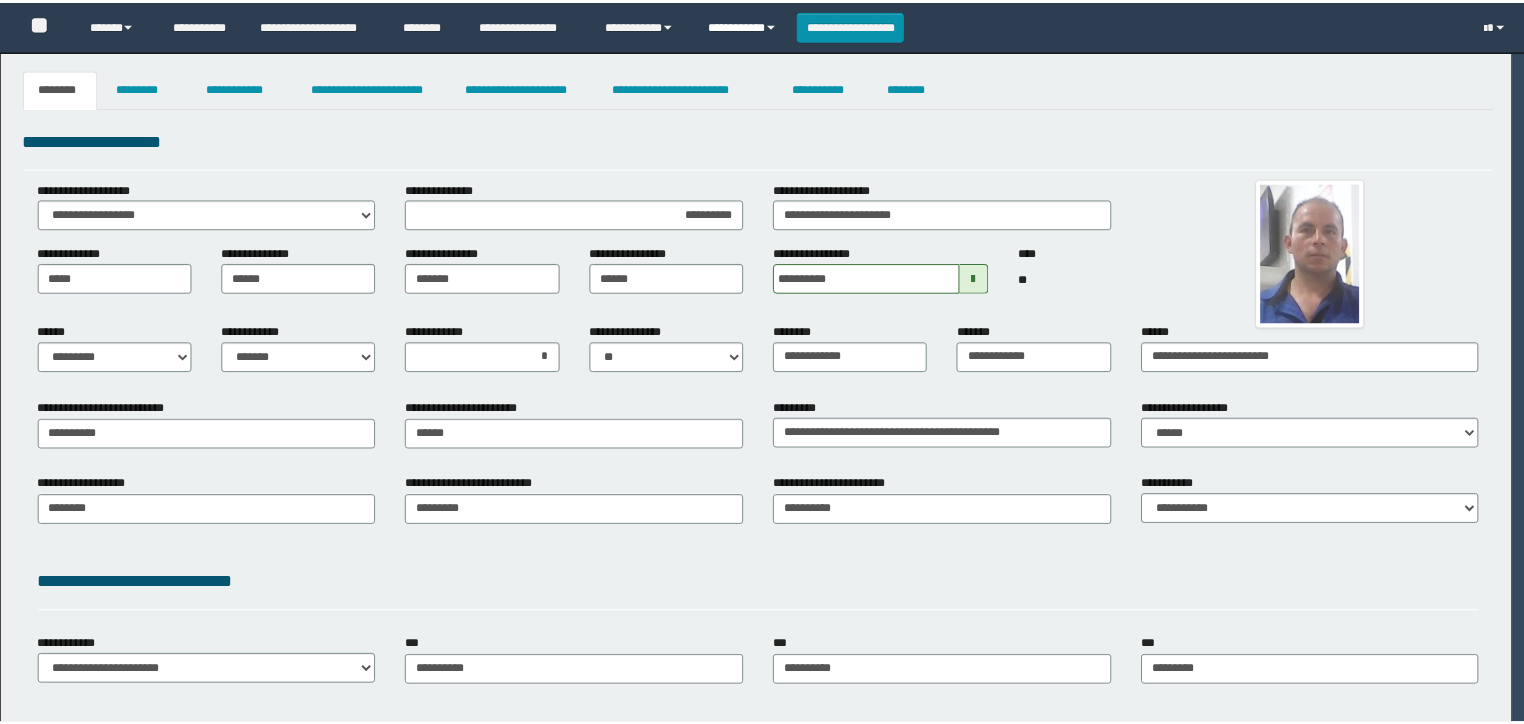 scroll, scrollTop: 0, scrollLeft: 0, axis: both 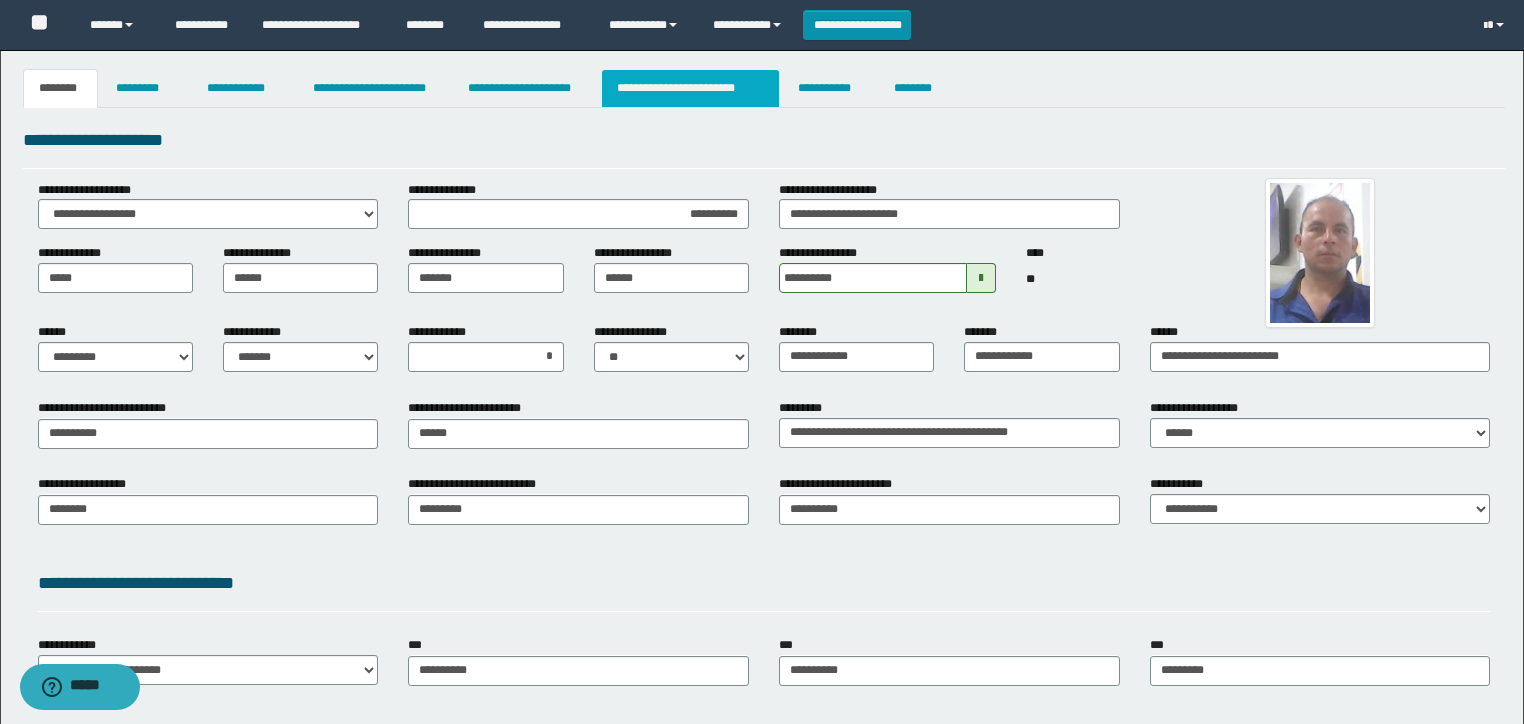 click on "**********" at bounding box center (690, 88) 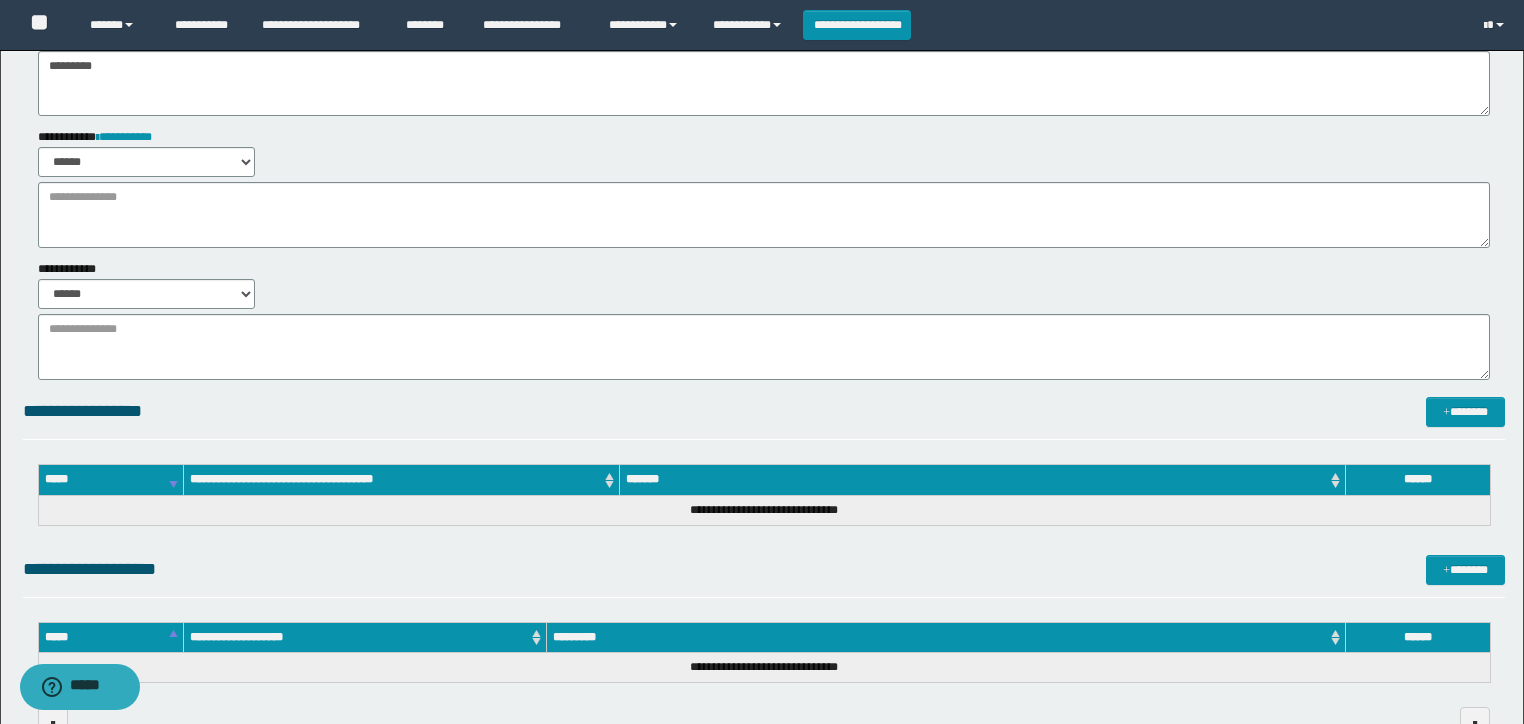 scroll, scrollTop: 320, scrollLeft: 0, axis: vertical 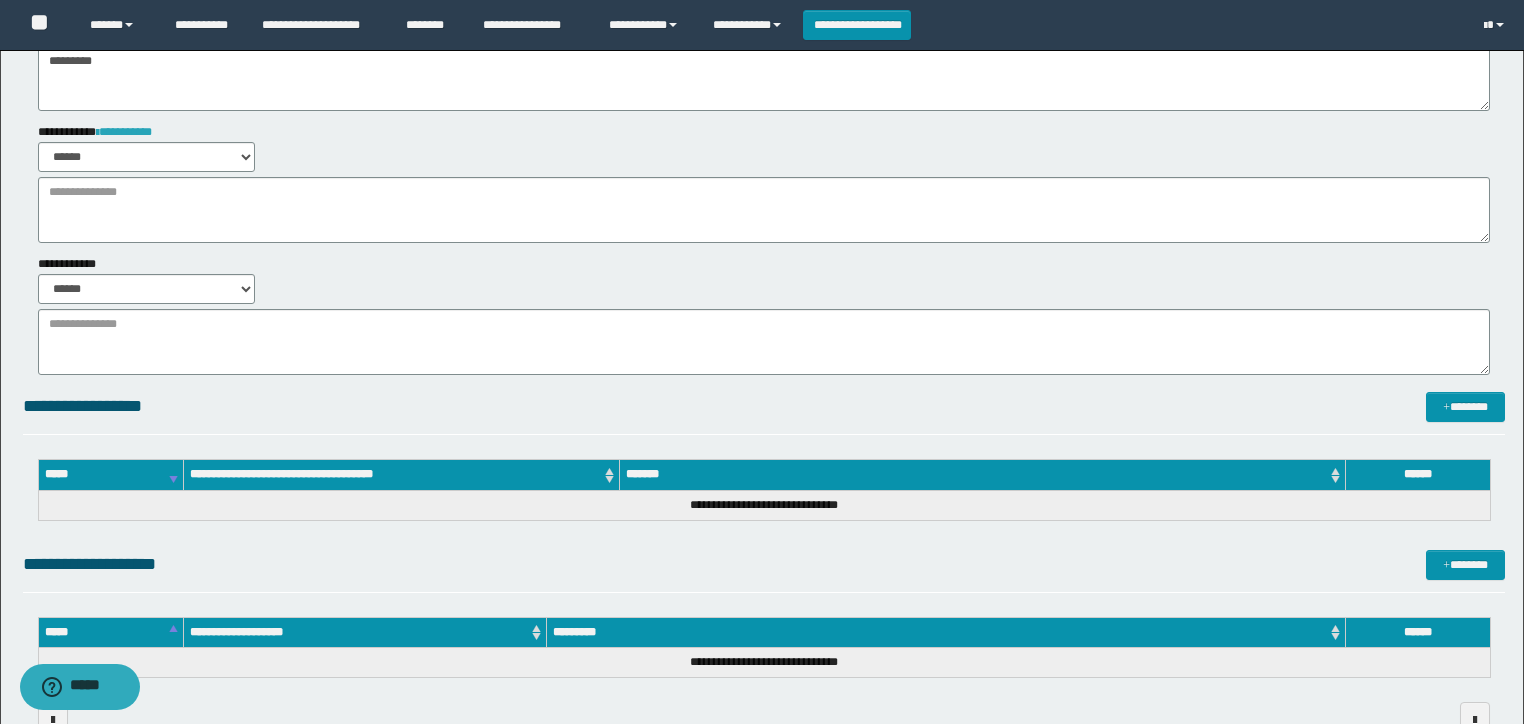 click on "**********" at bounding box center [124, 132] 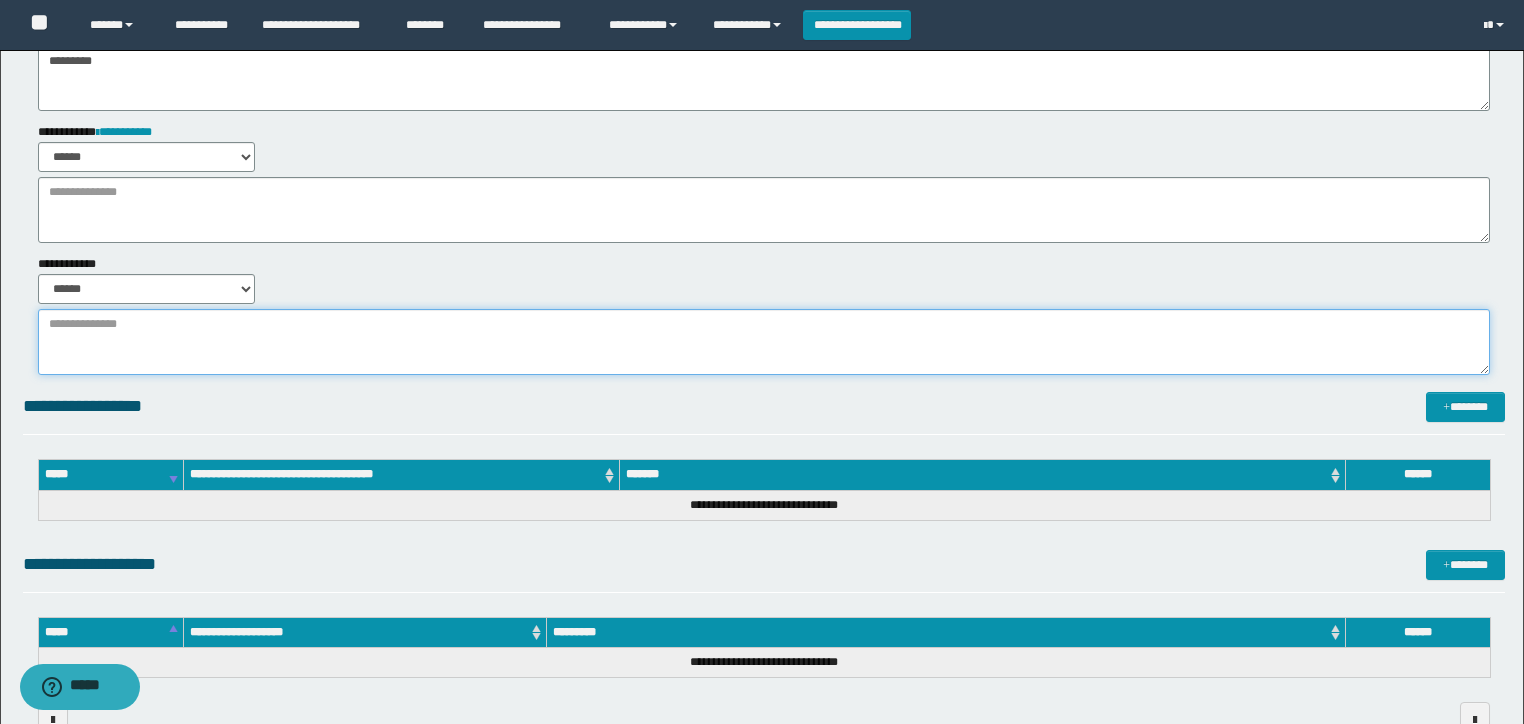 click at bounding box center (764, 342) 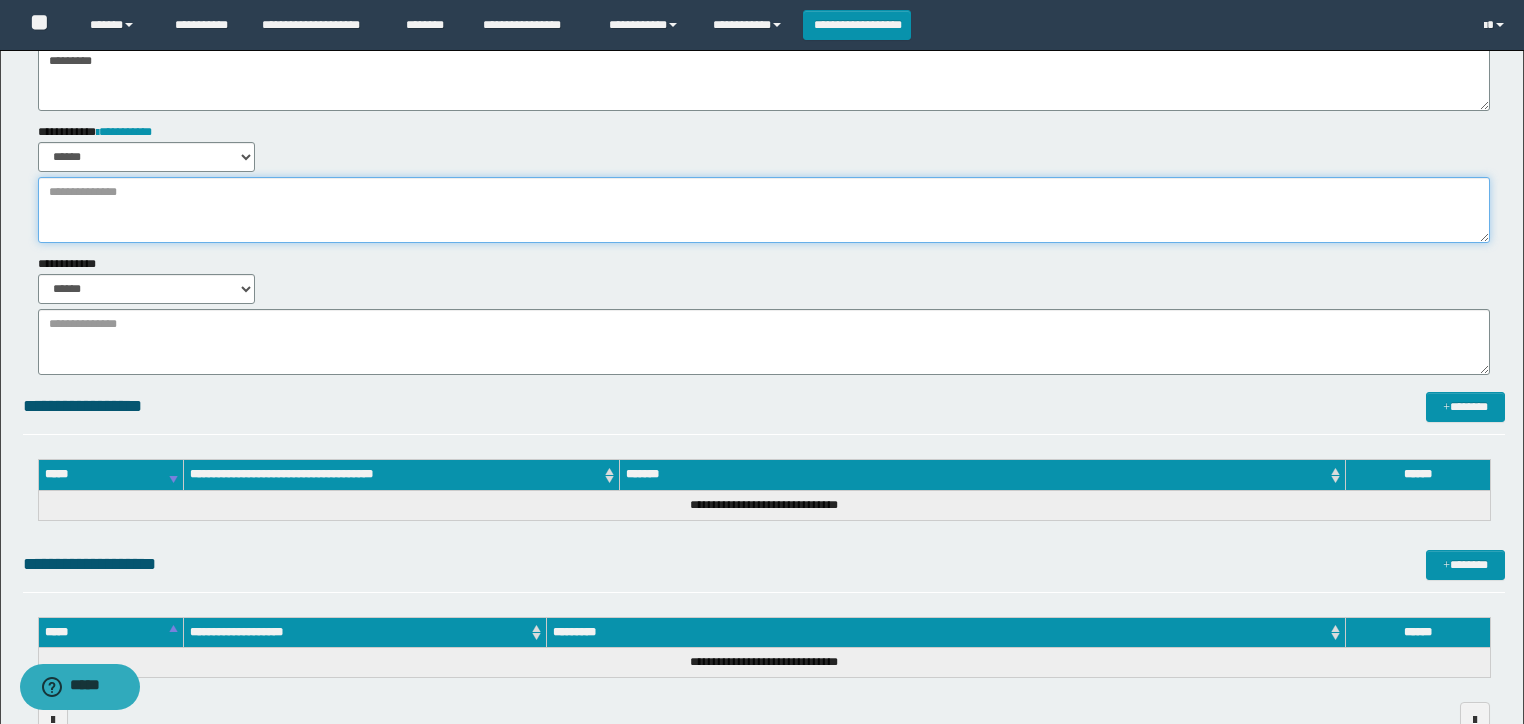 click at bounding box center (764, 210) 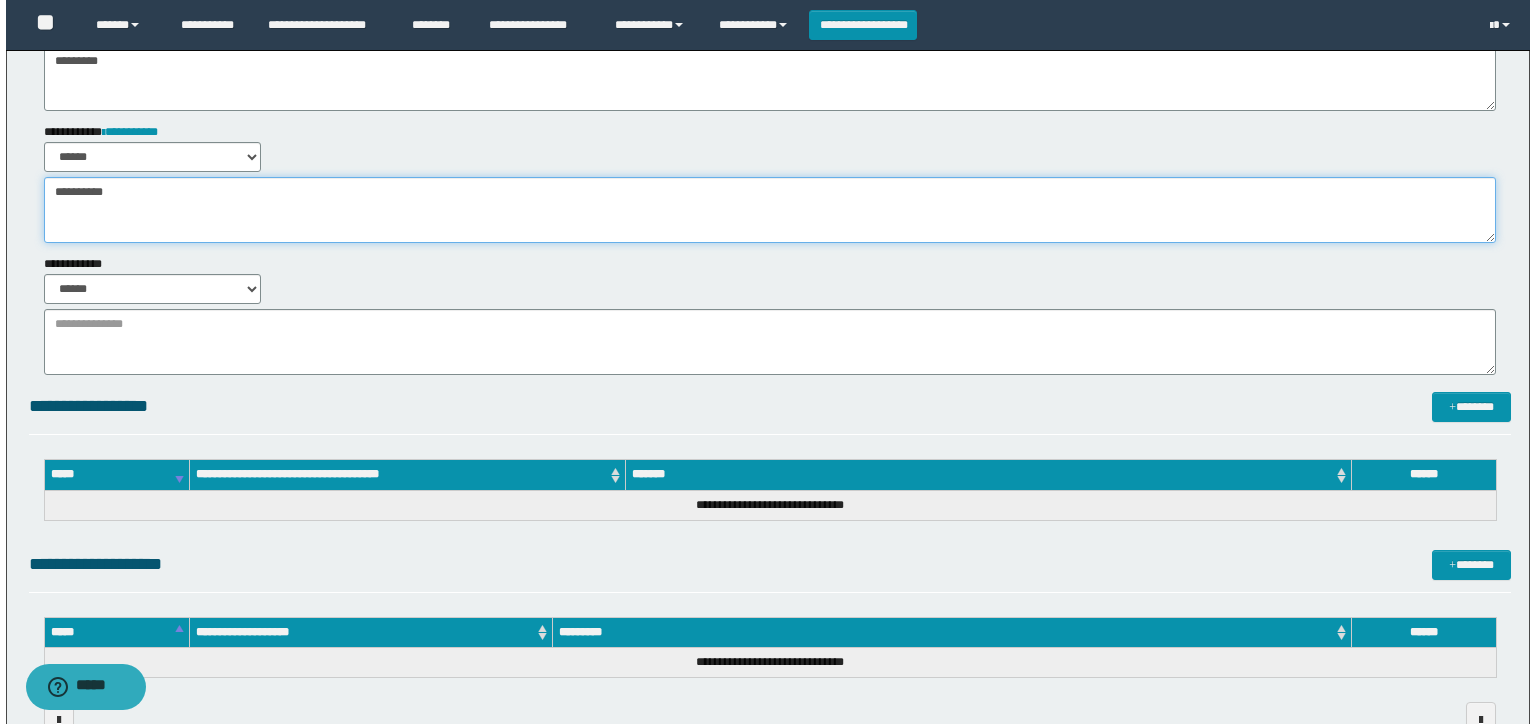 scroll, scrollTop: 0, scrollLeft: 0, axis: both 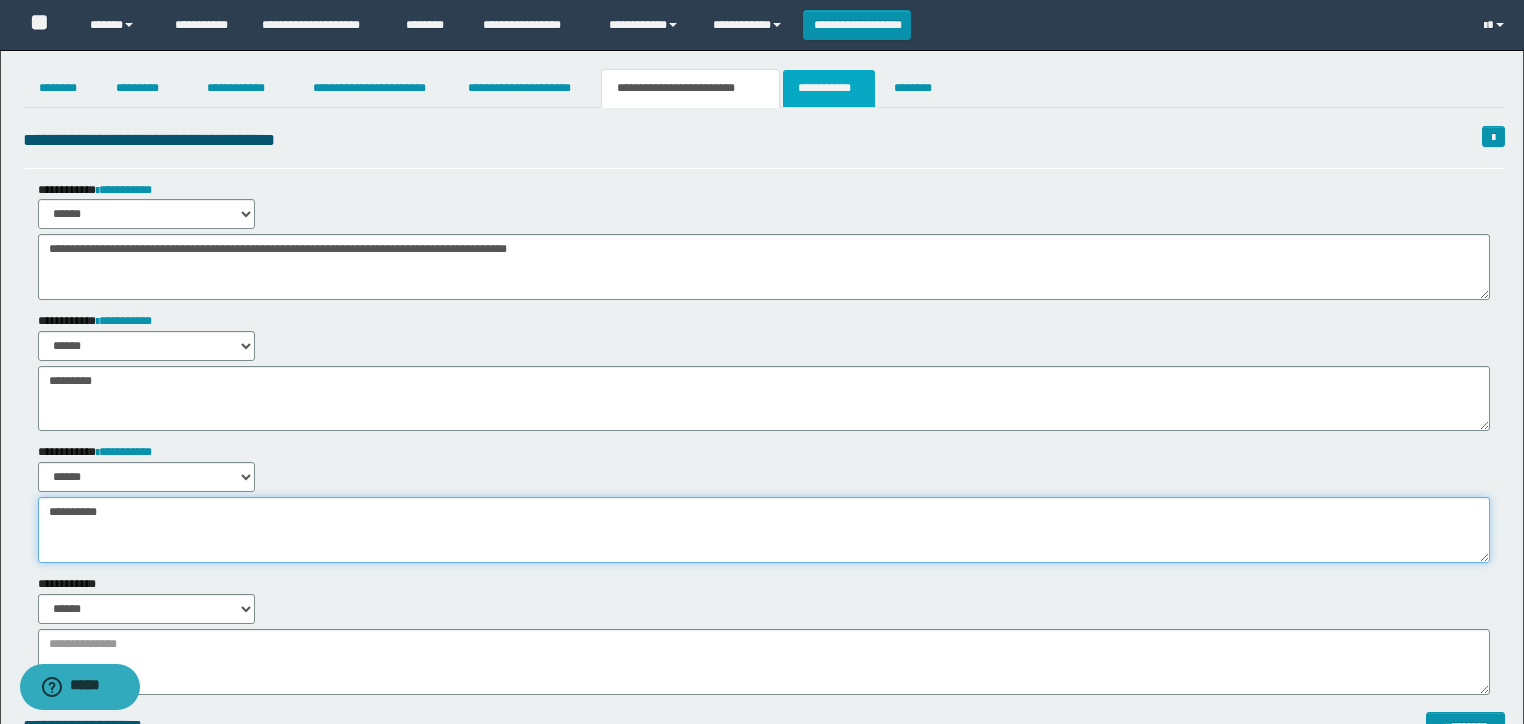 type on "********" 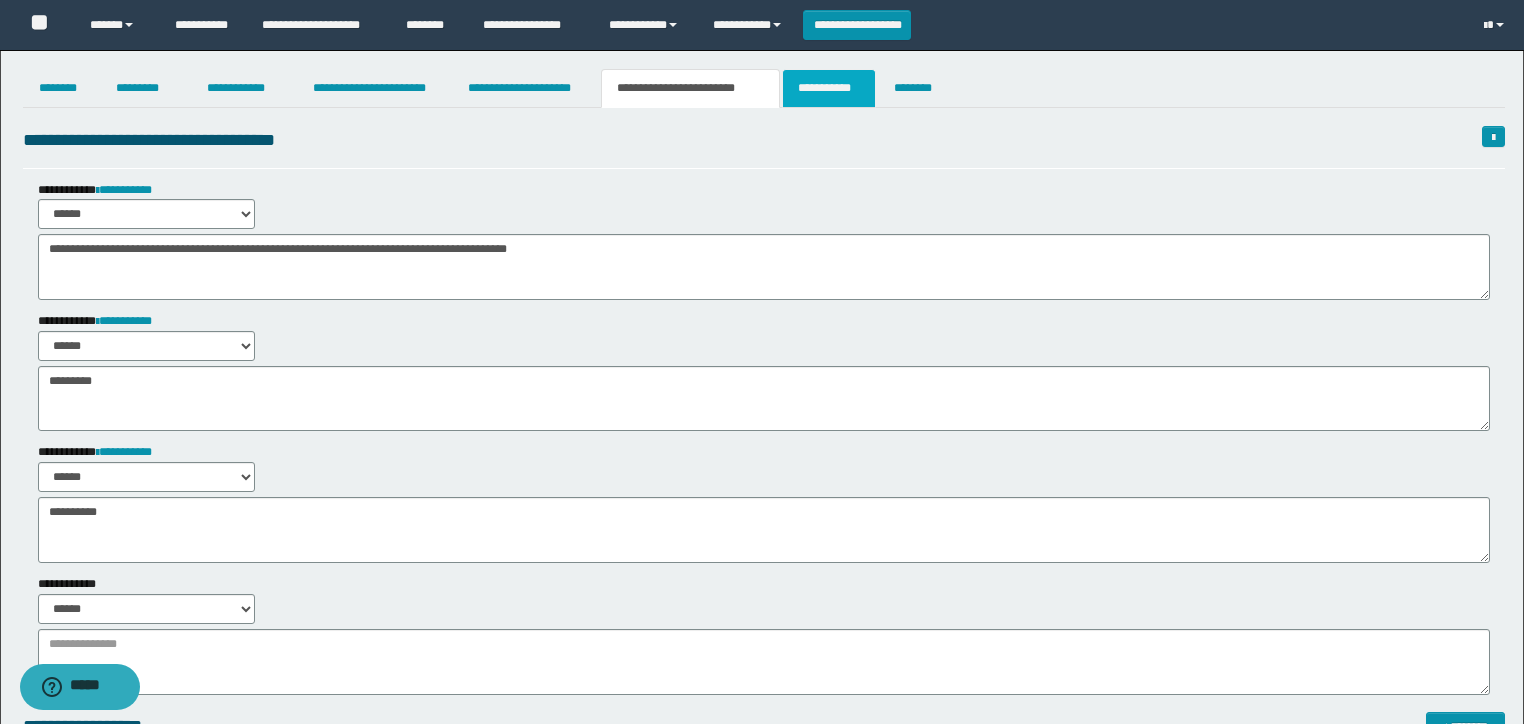 click on "**********" at bounding box center [829, 88] 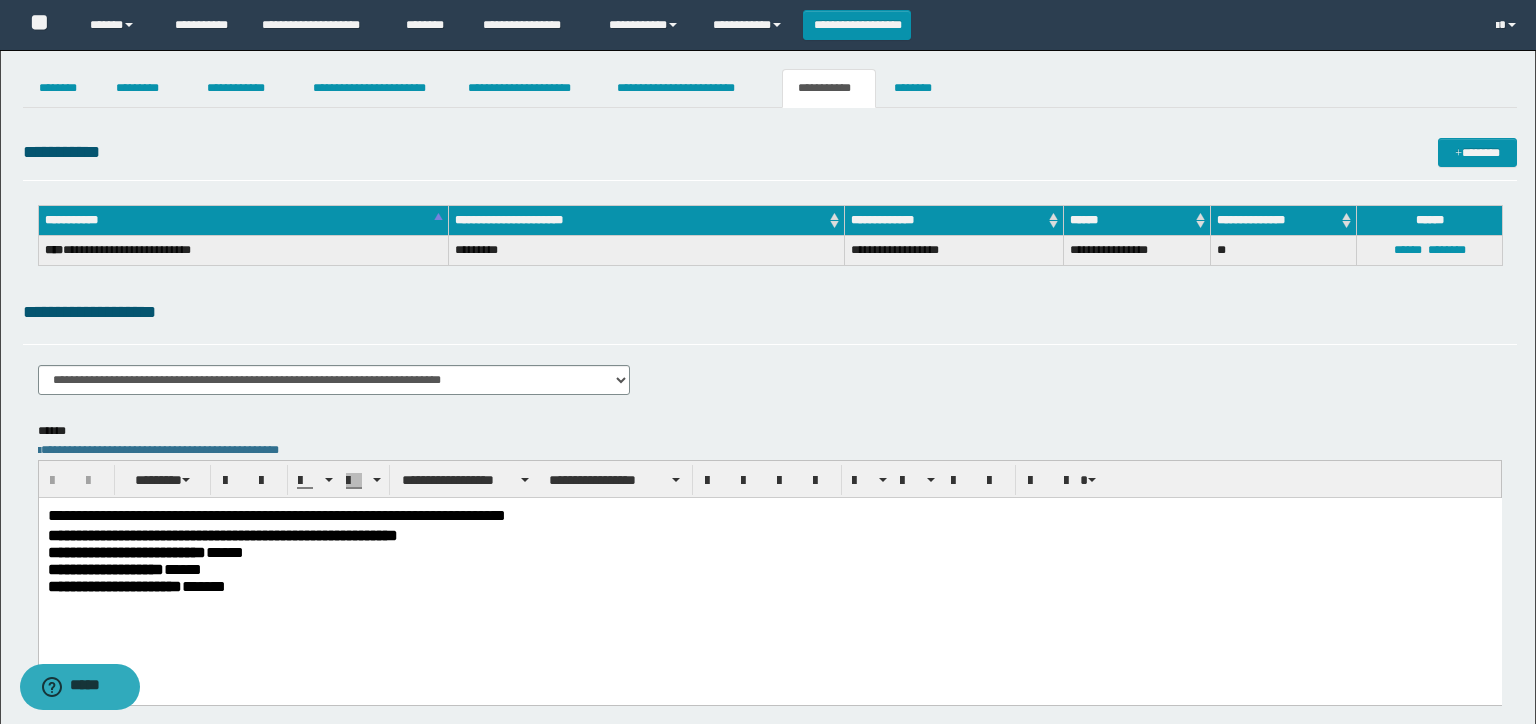 scroll, scrollTop: 0, scrollLeft: 0, axis: both 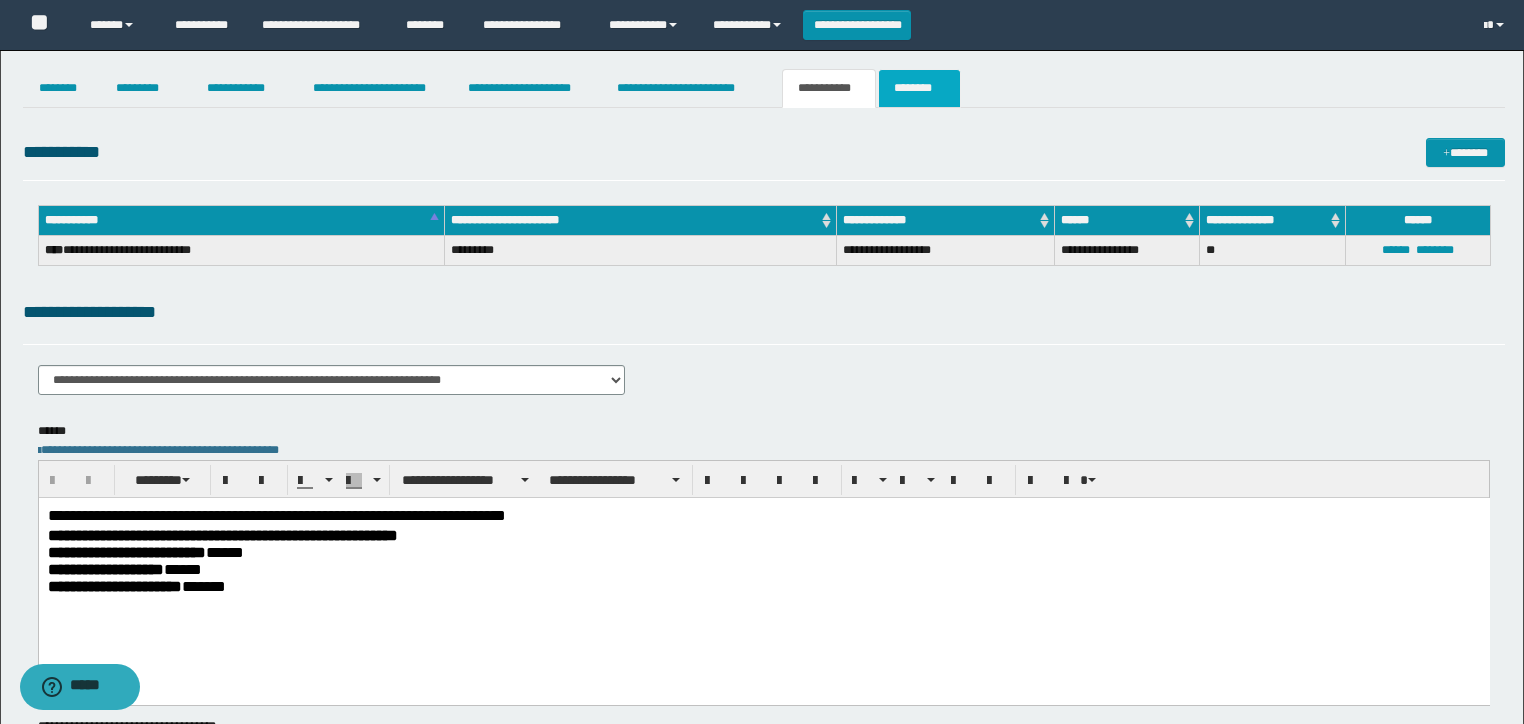 click on "********" at bounding box center (919, 88) 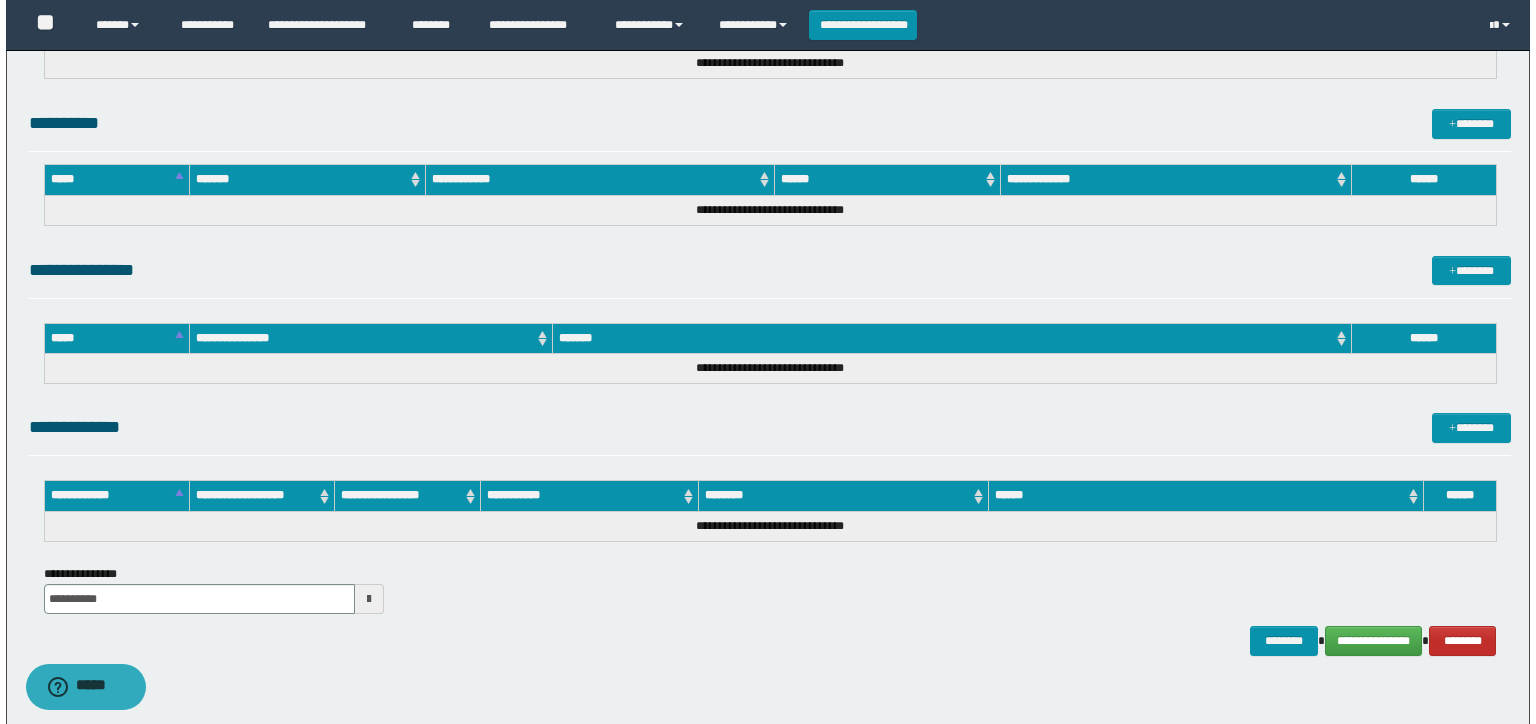 scroll, scrollTop: 988, scrollLeft: 0, axis: vertical 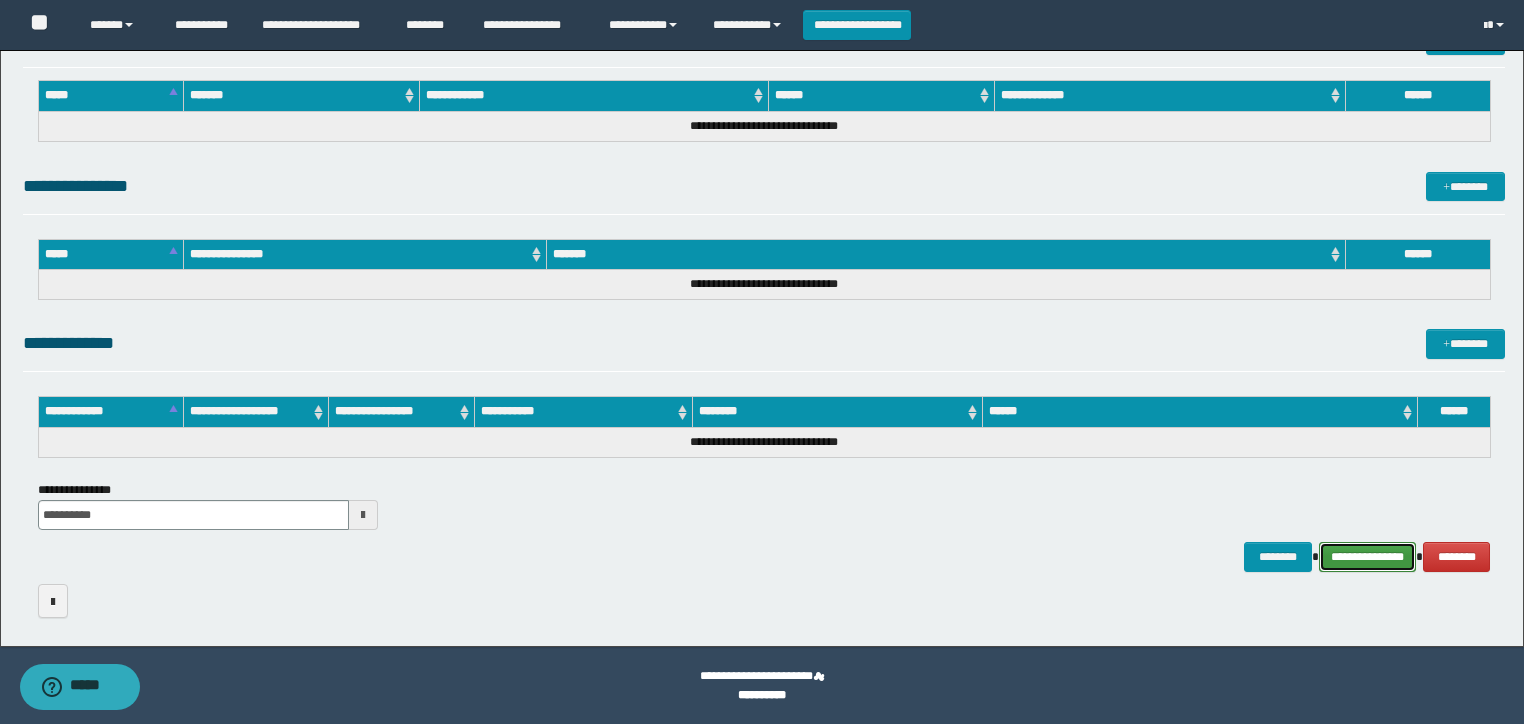 click on "**********" at bounding box center (1368, 557) 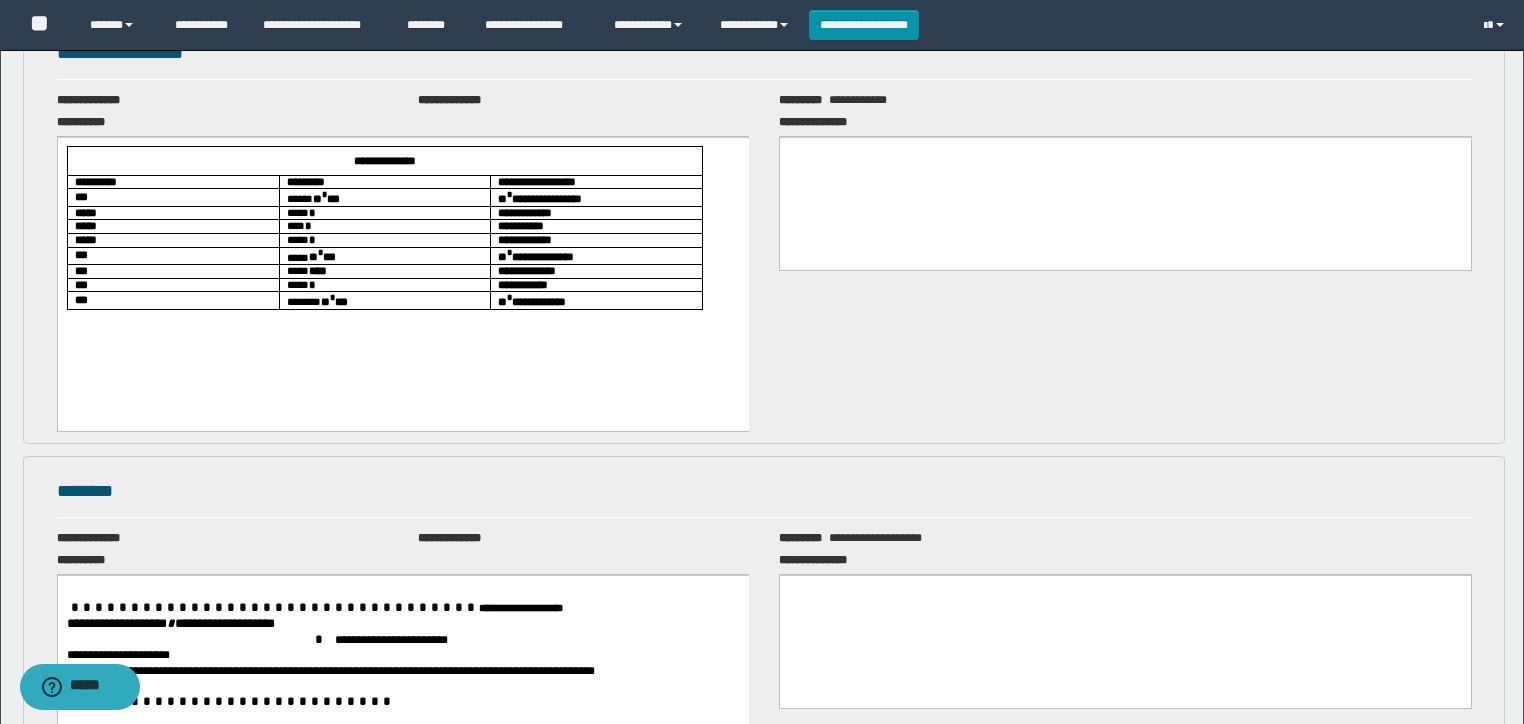 scroll, scrollTop: 0, scrollLeft: 0, axis: both 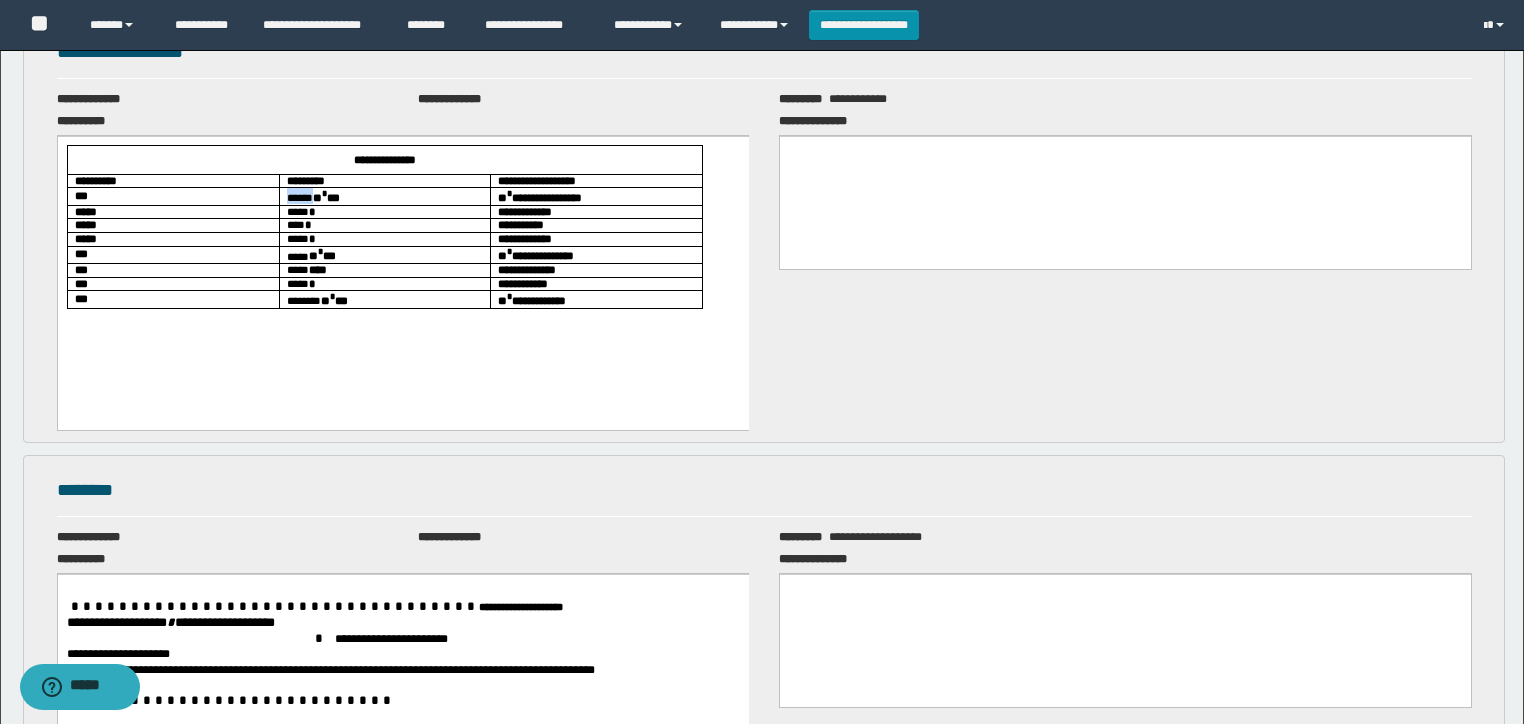 drag, startPoint x: 344, startPoint y: 195, endPoint x: 325, endPoint y: 223, distance: 33.83785 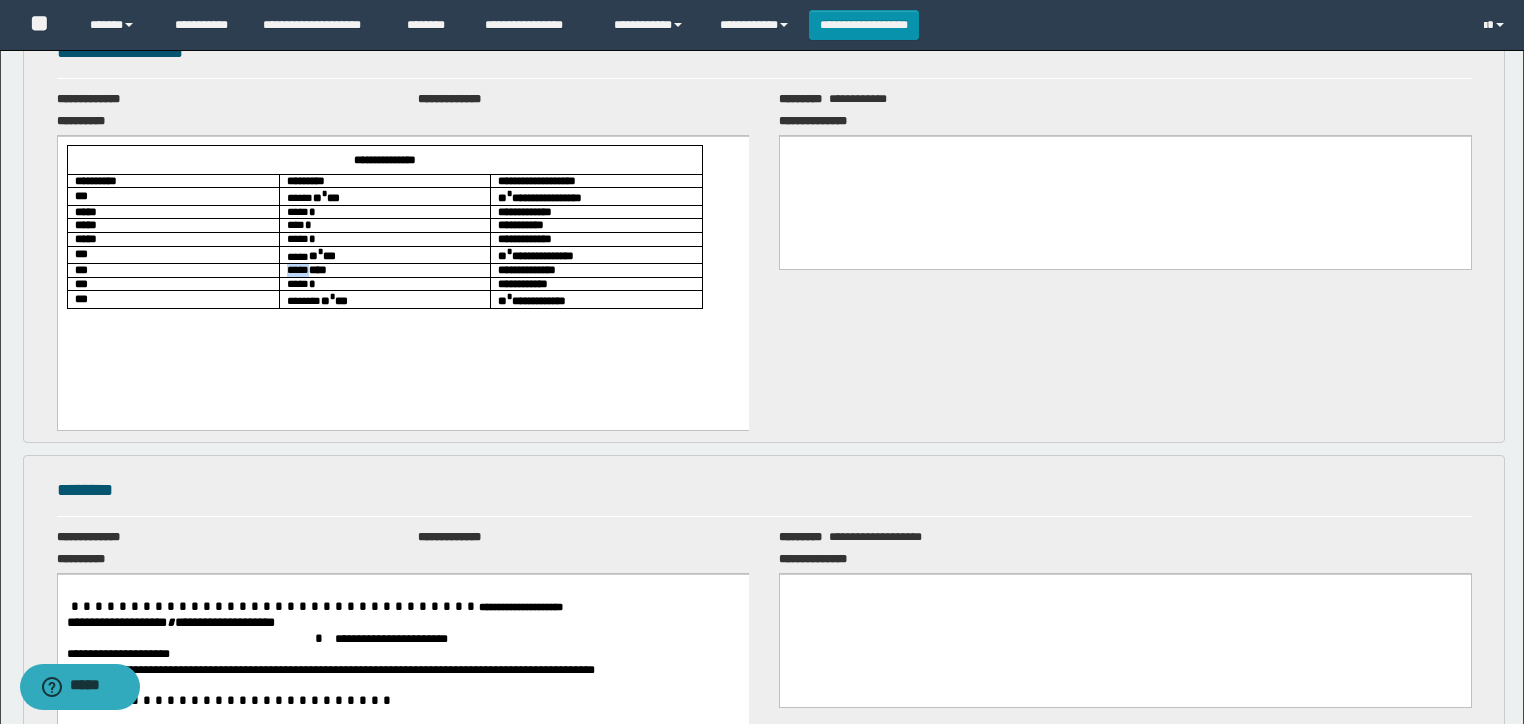 drag, startPoint x: 266, startPoint y: 266, endPoint x: 252, endPoint y: 279, distance: 19.104973 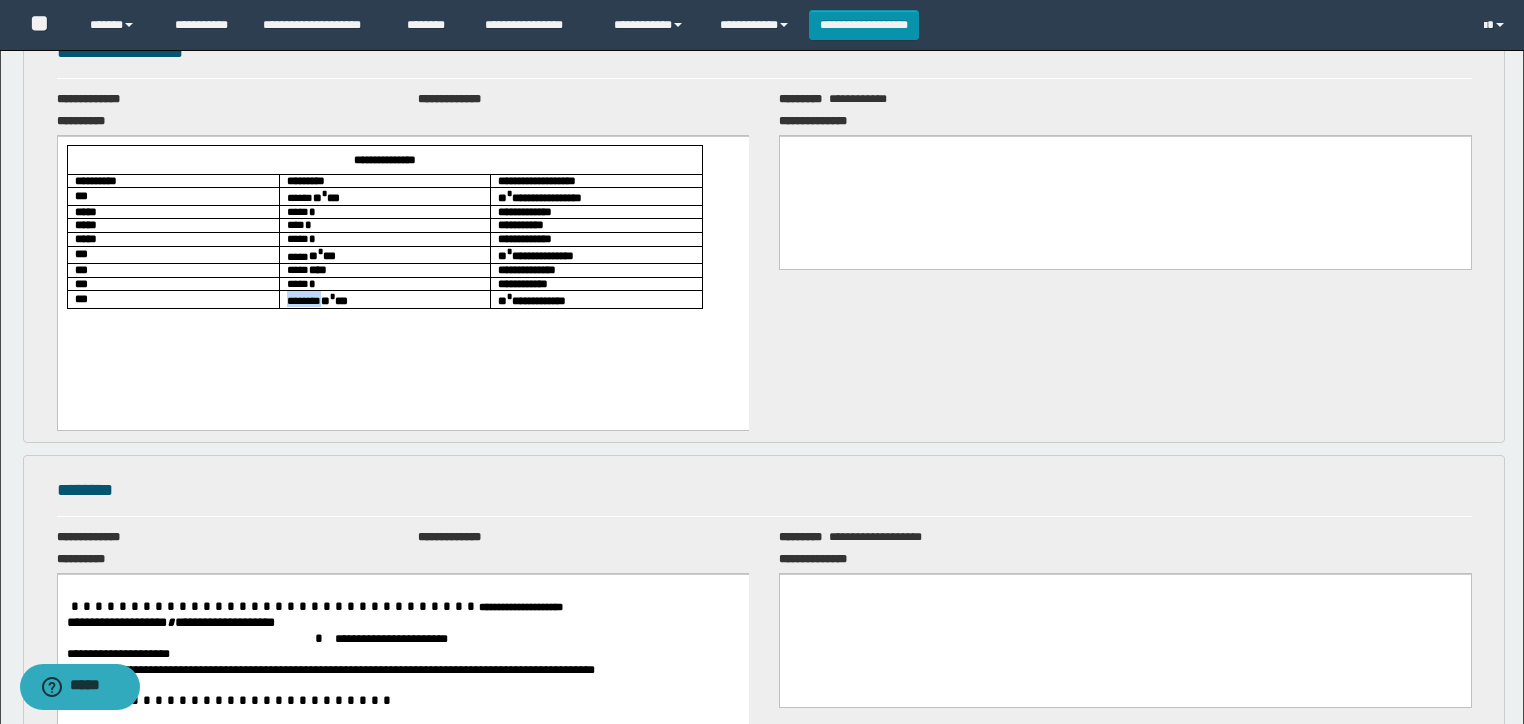 drag, startPoint x: 255, startPoint y: 303, endPoint x: 292, endPoint y: 395, distance: 99.16148 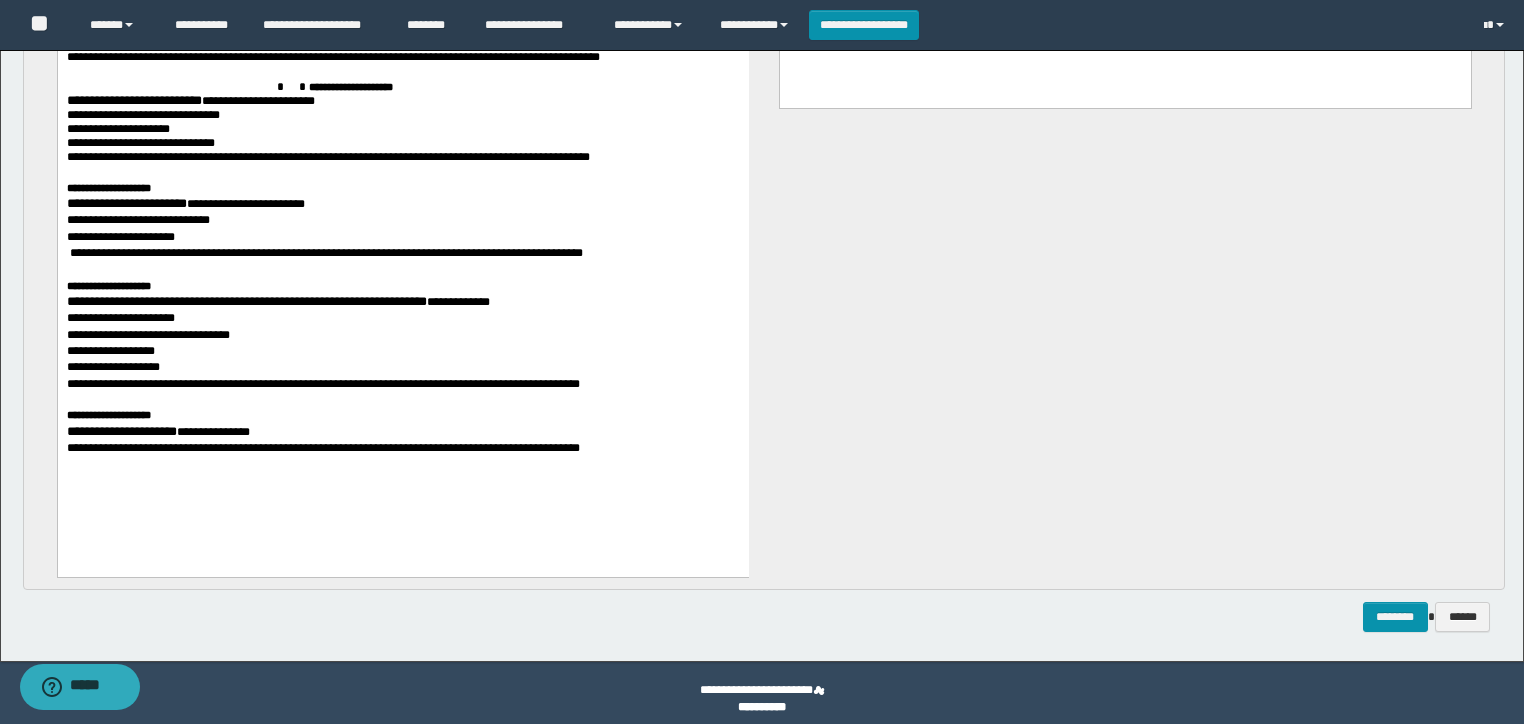 scroll, scrollTop: 1316, scrollLeft: 0, axis: vertical 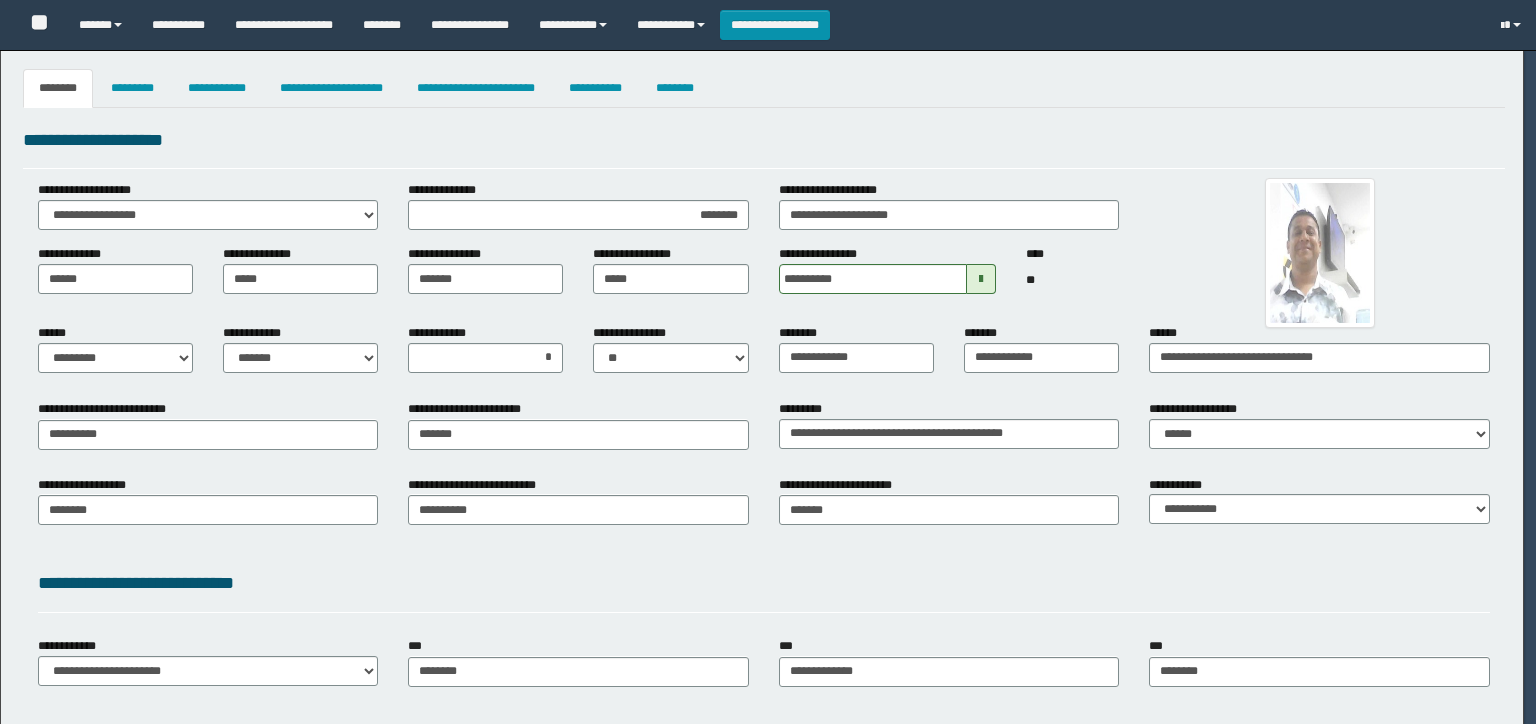 select on "*" 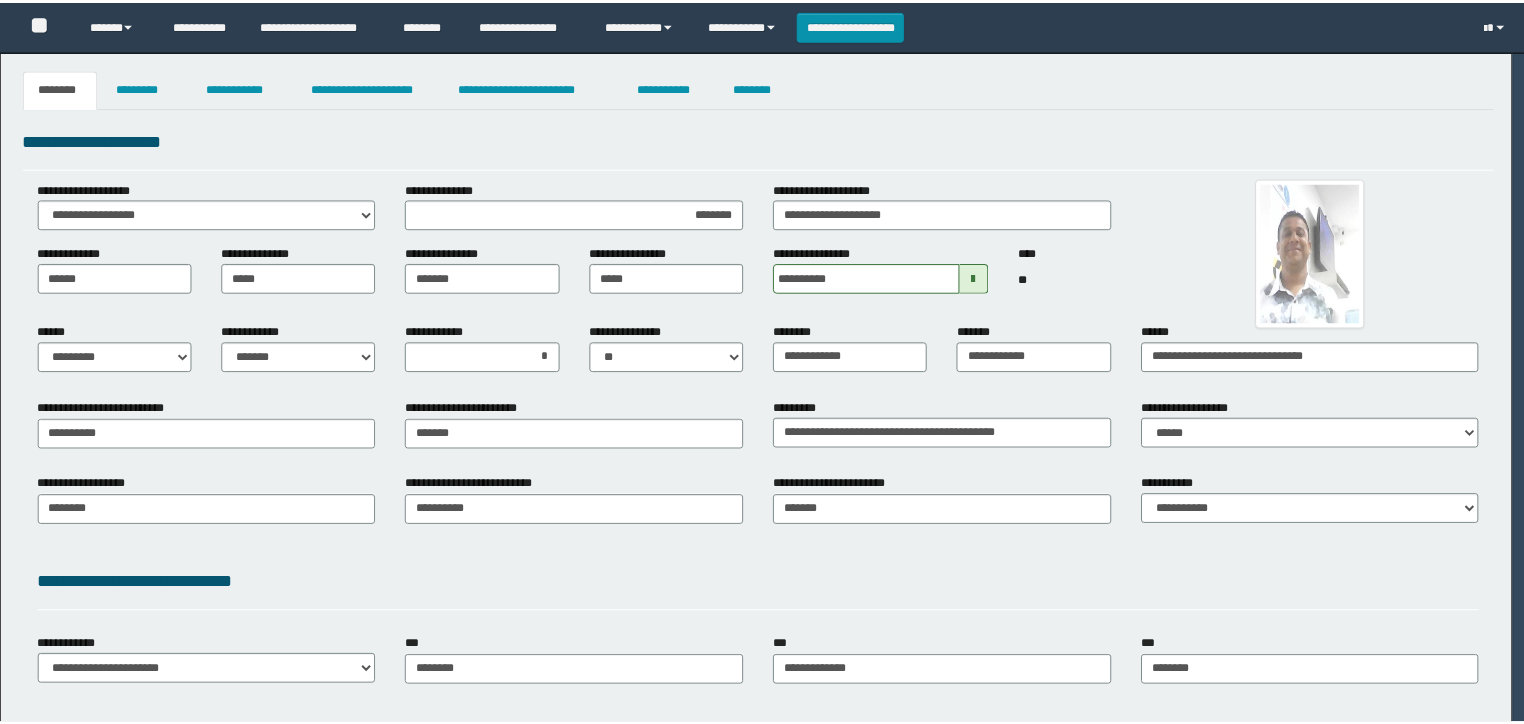 scroll, scrollTop: 0, scrollLeft: 0, axis: both 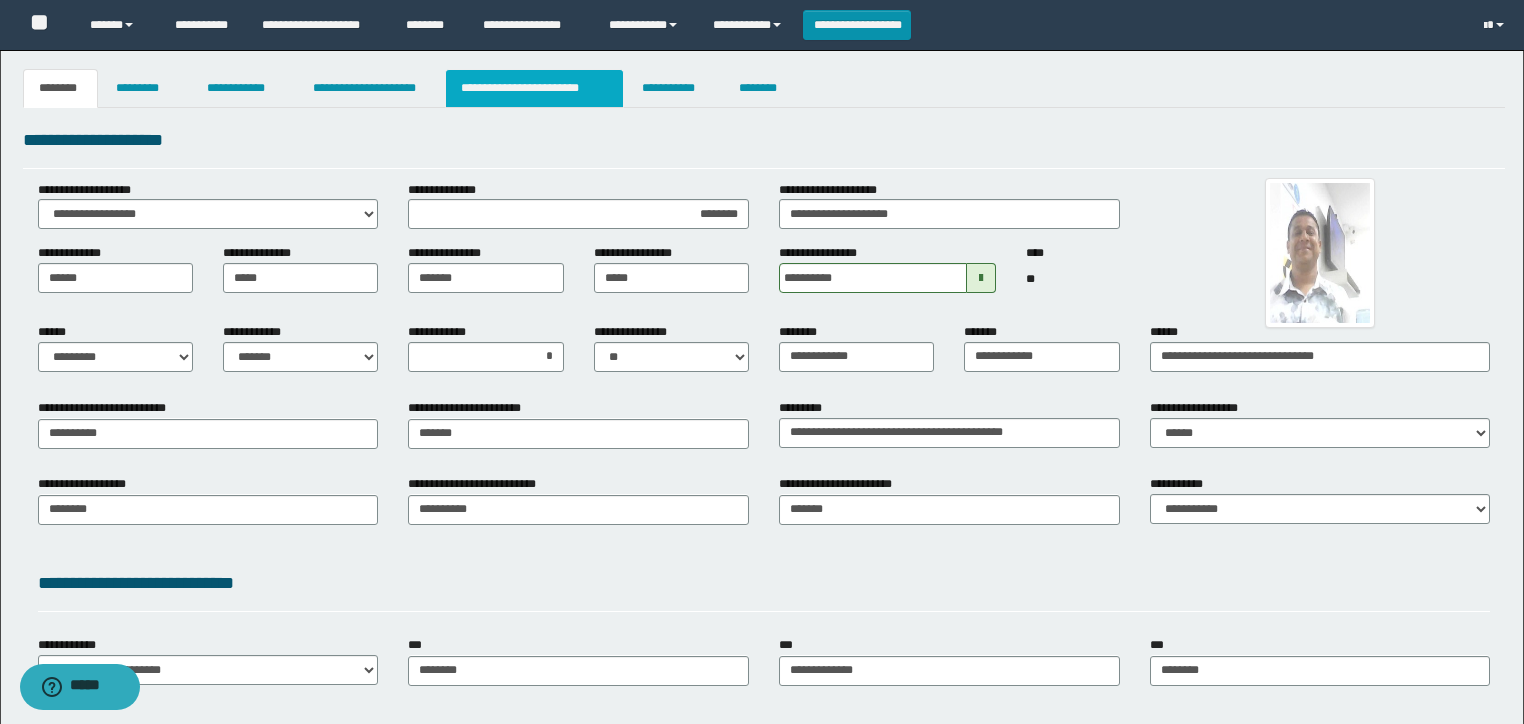 click on "**********" at bounding box center [534, 88] 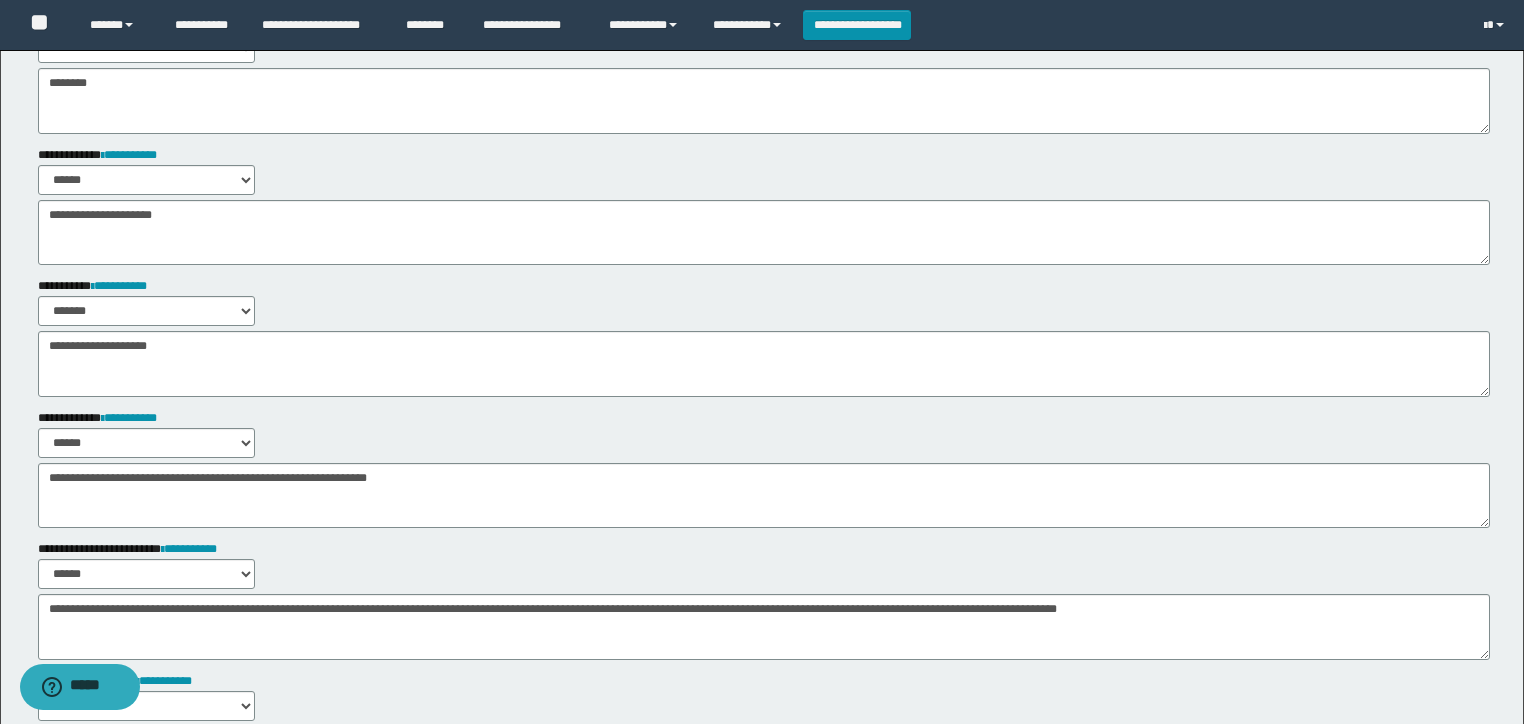 scroll, scrollTop: 160, scrollLeft: 0, axis: vertical 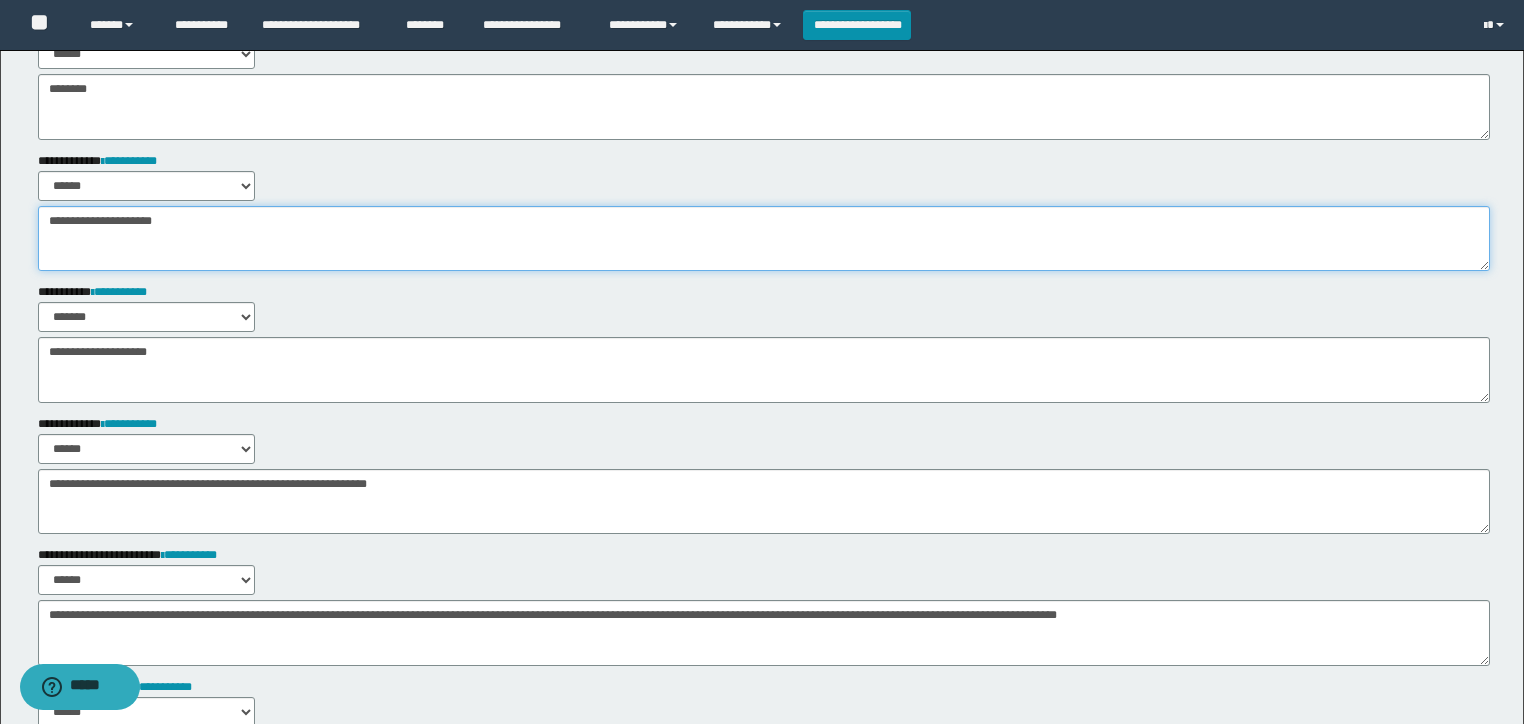drag, startPoint x: 65, startPoint y: 226, endPoint x: 34, endPoint y: 200, distance: 40.459858 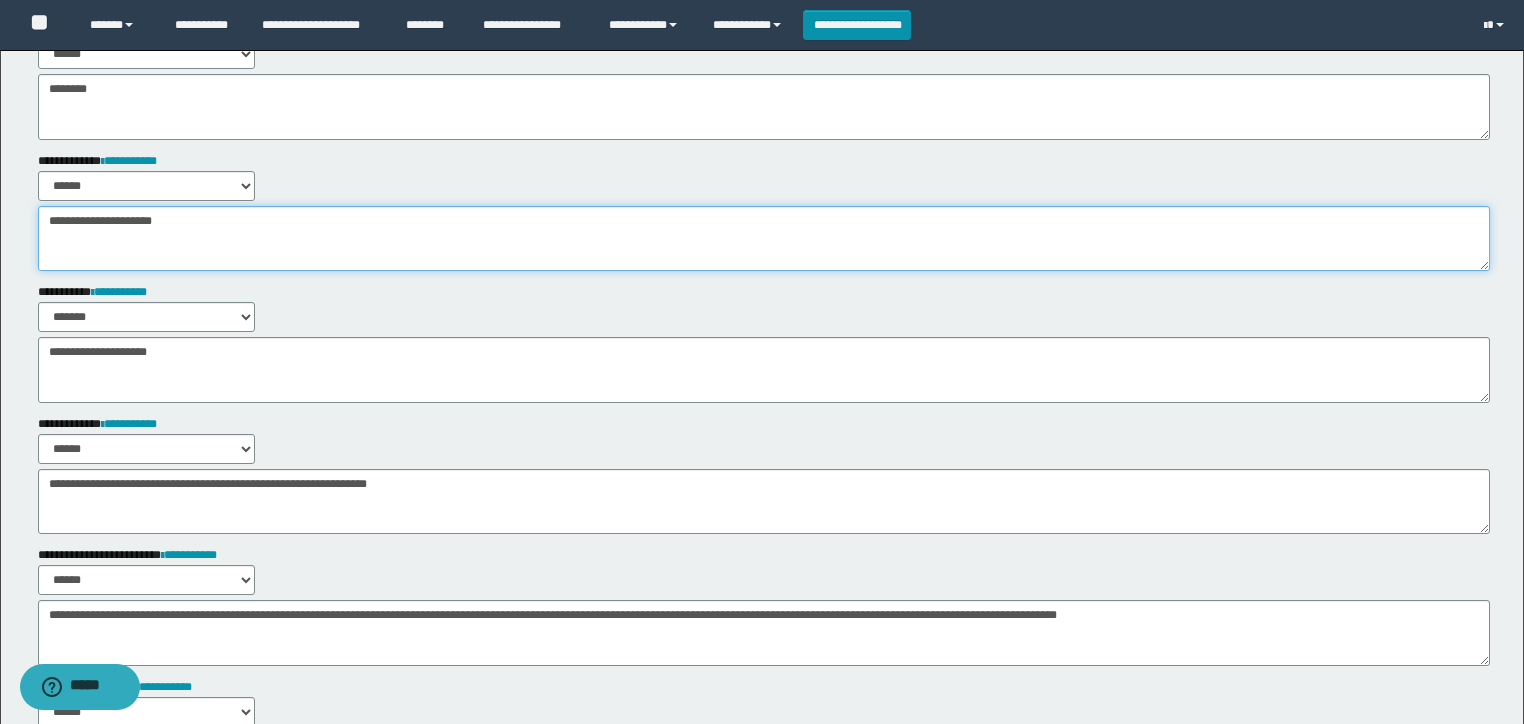 click on "**********" at bounding box center [762, 539] 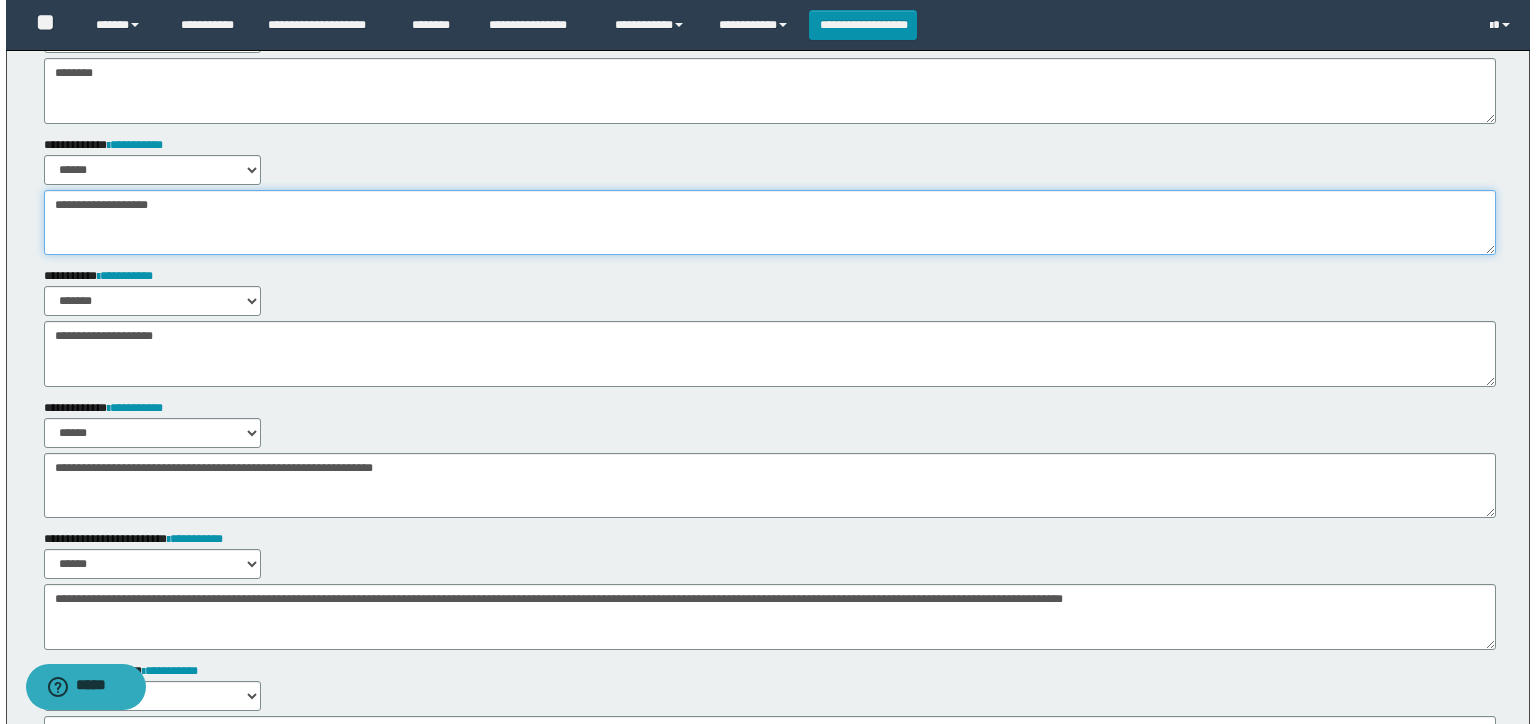 scroll, scrollTop: 0, scrollLeft: 0, axis: both 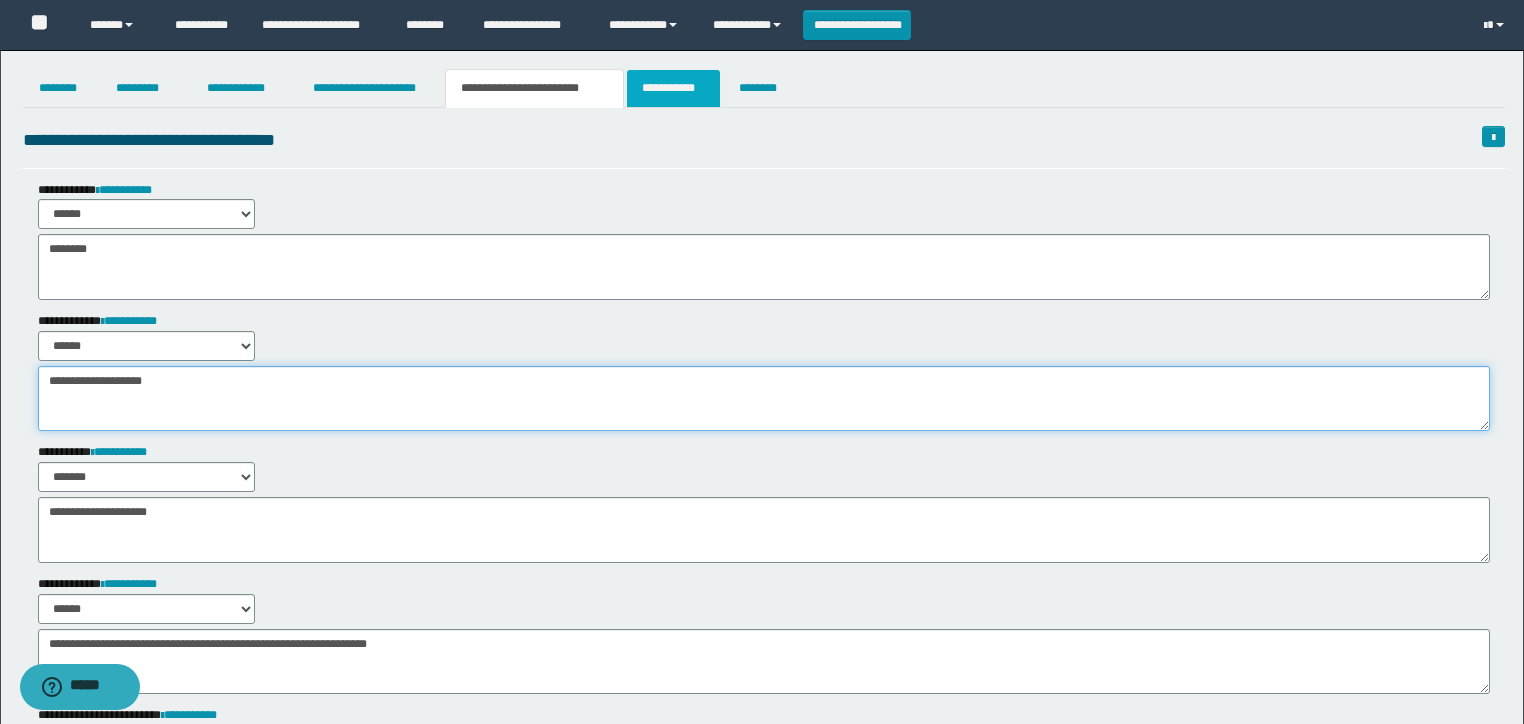 type on "**********" 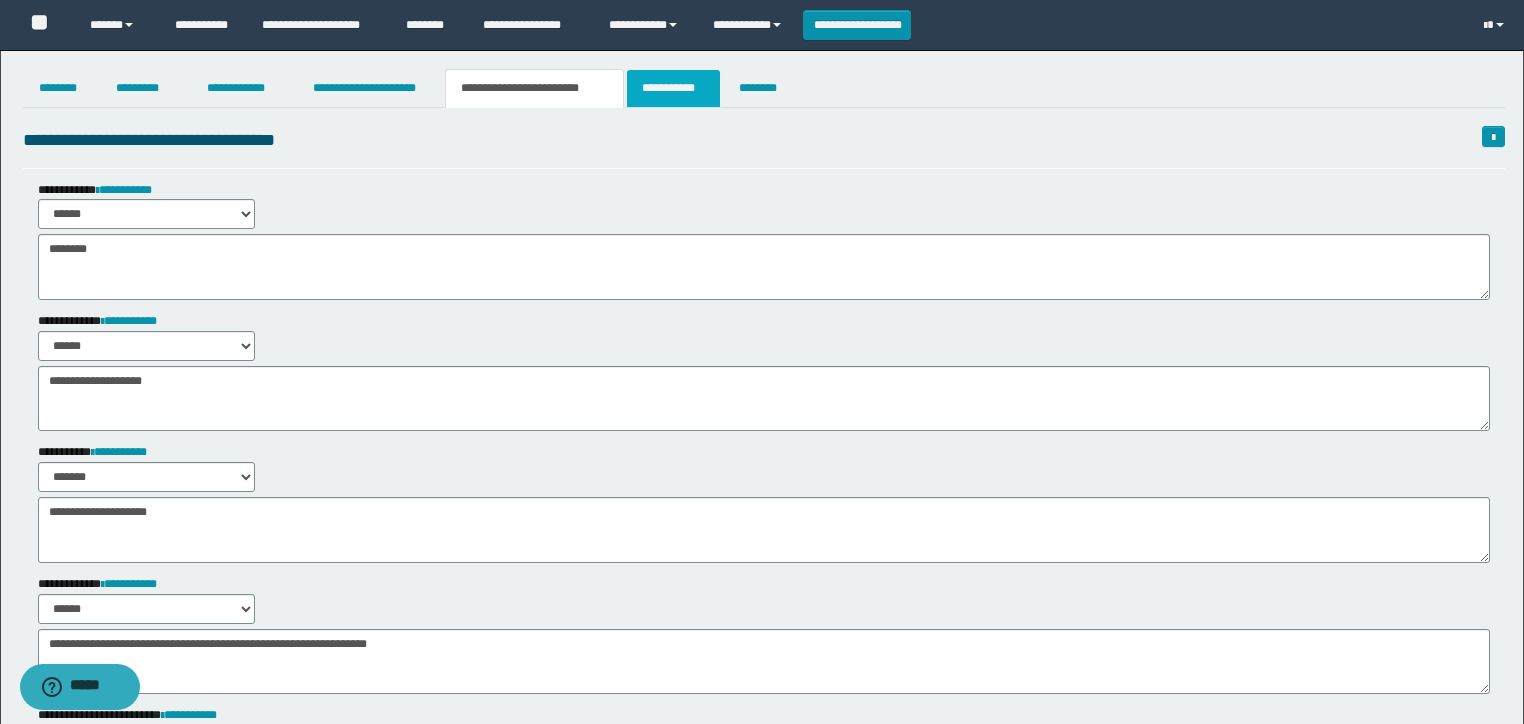 click on "**********" at bounding box center [673, 88] 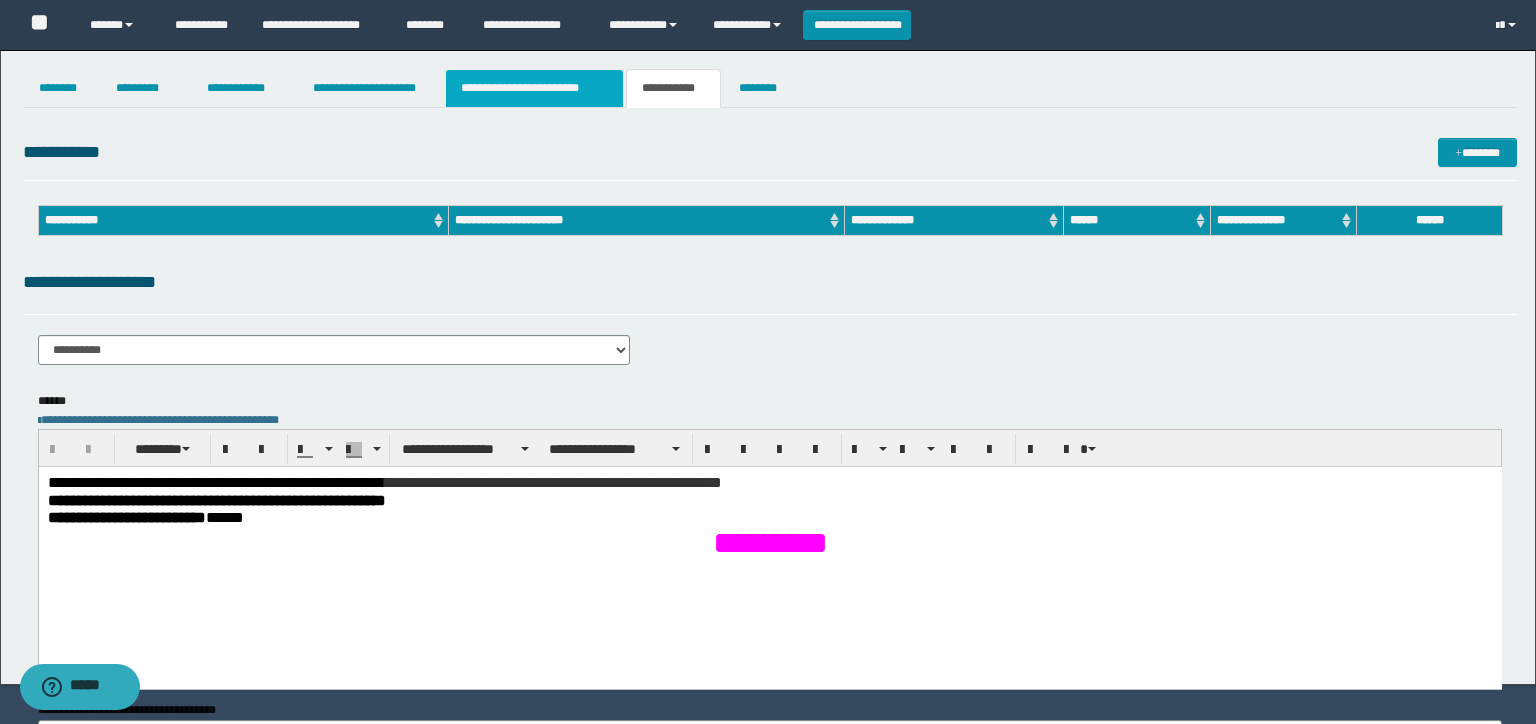 scroll, scrollTop: 0, scrollLeft: 0, axis: both 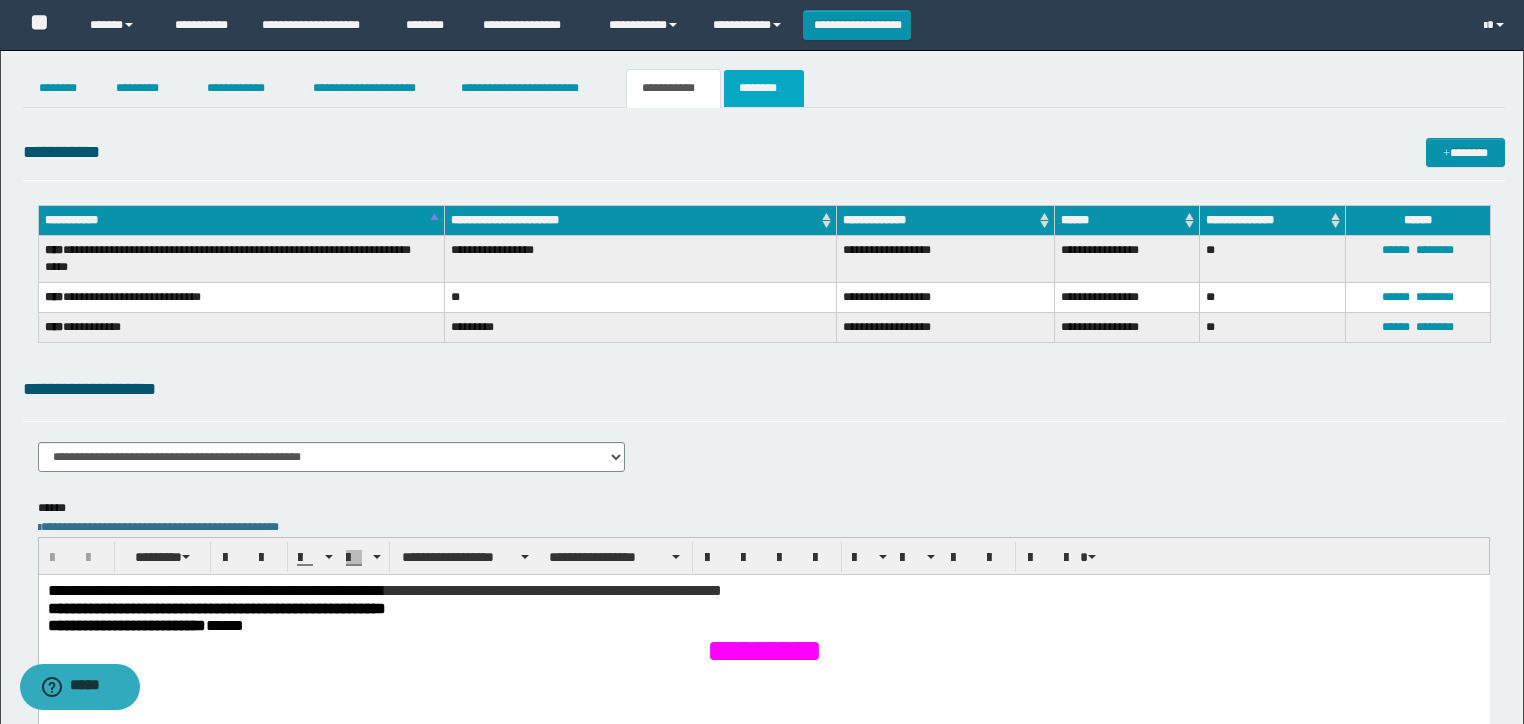 click on "********" at bounding box center [764, 88] 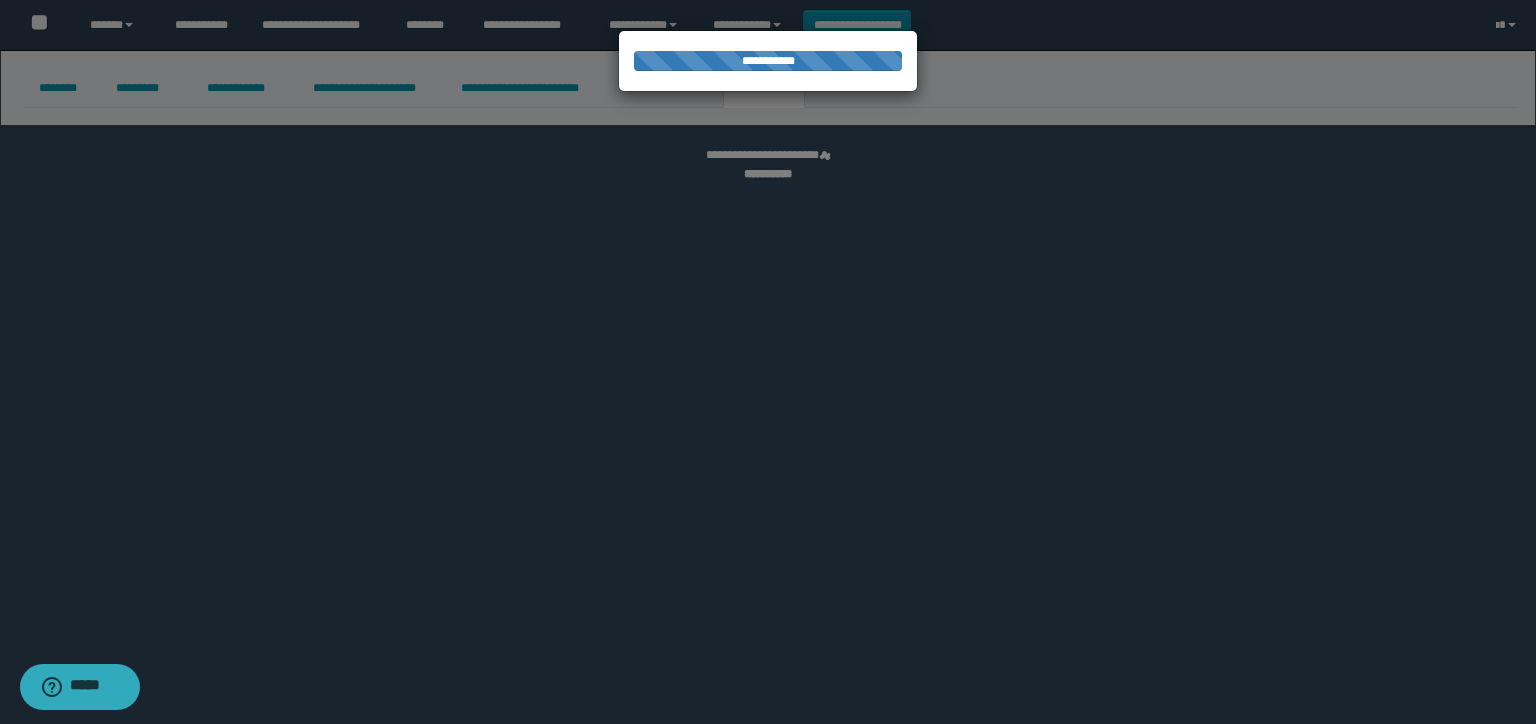 select on "****" 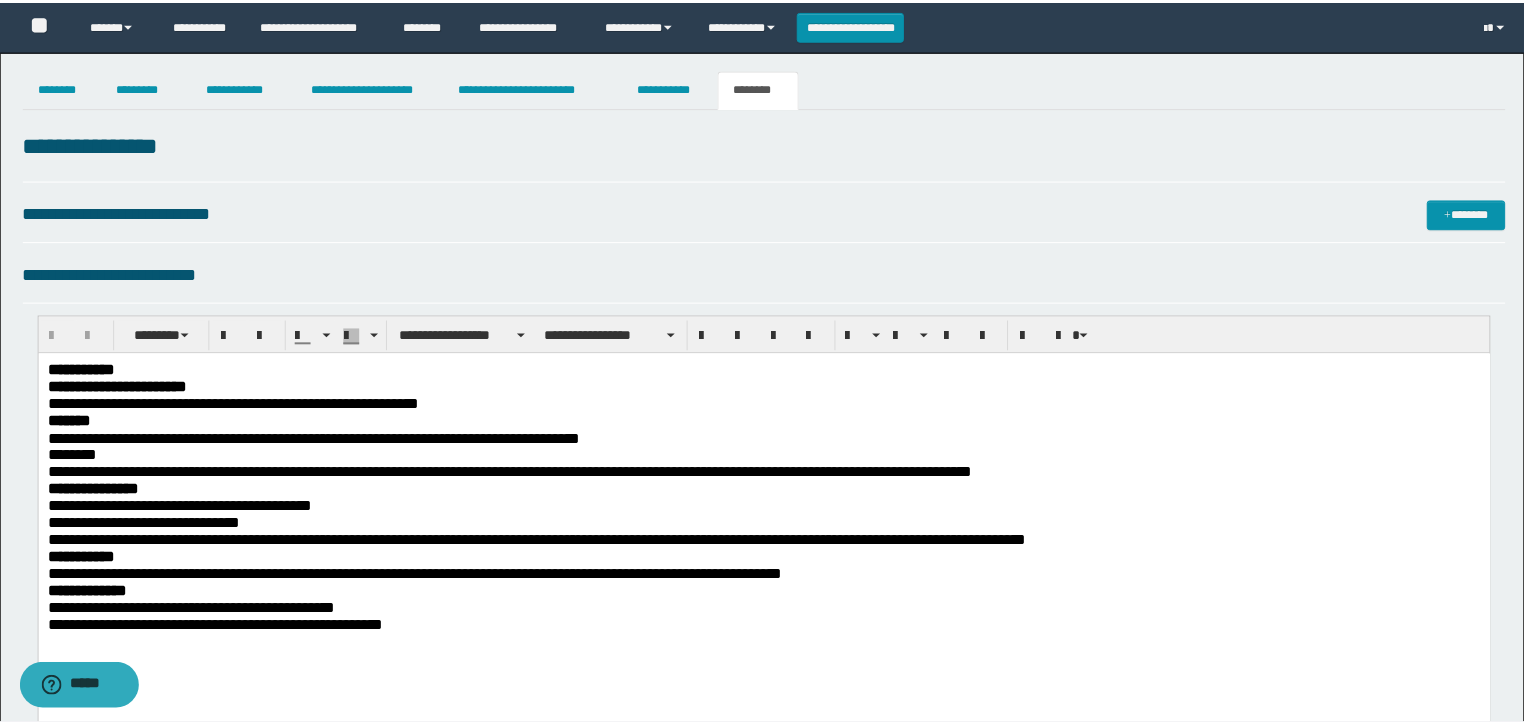 scroll, scrollTop: 0, scrollLeft: 0, axis: both 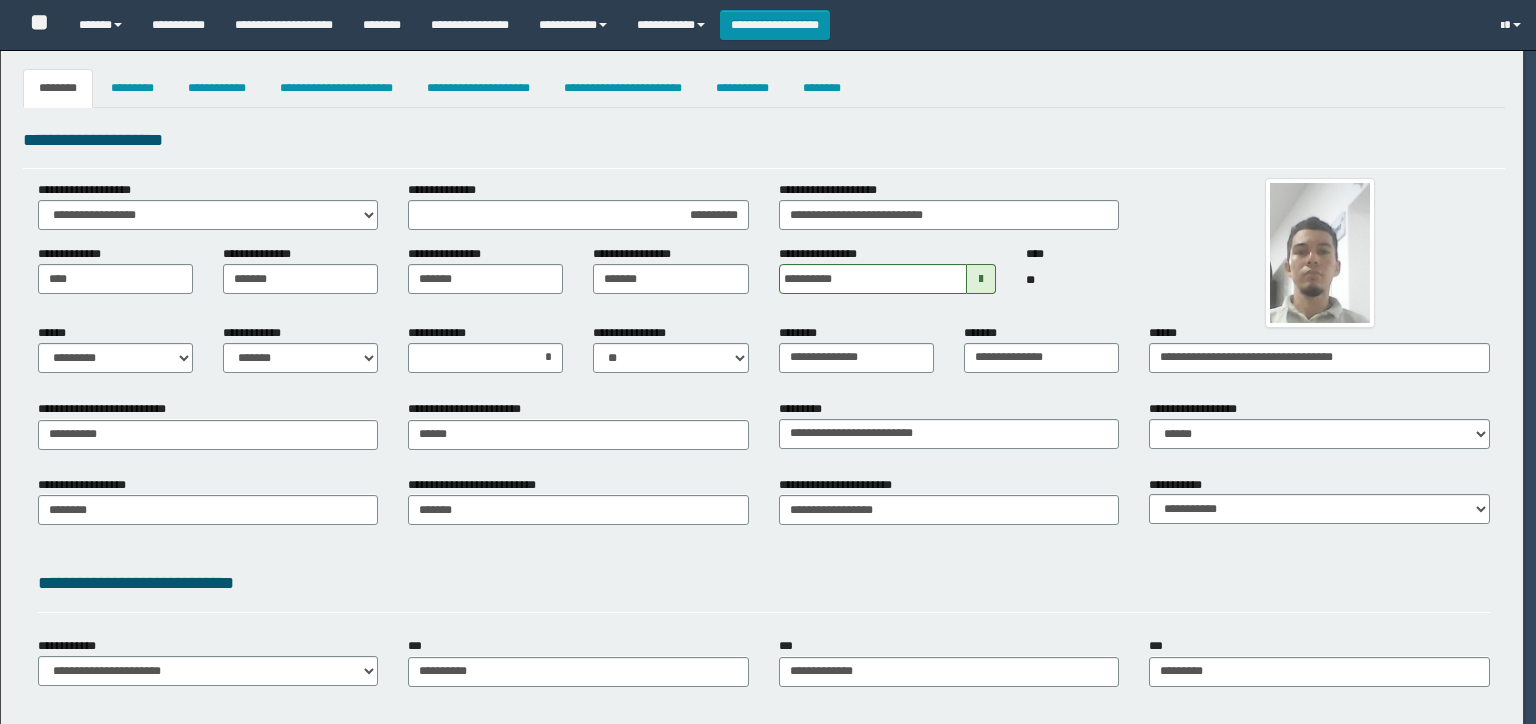 select on "*" 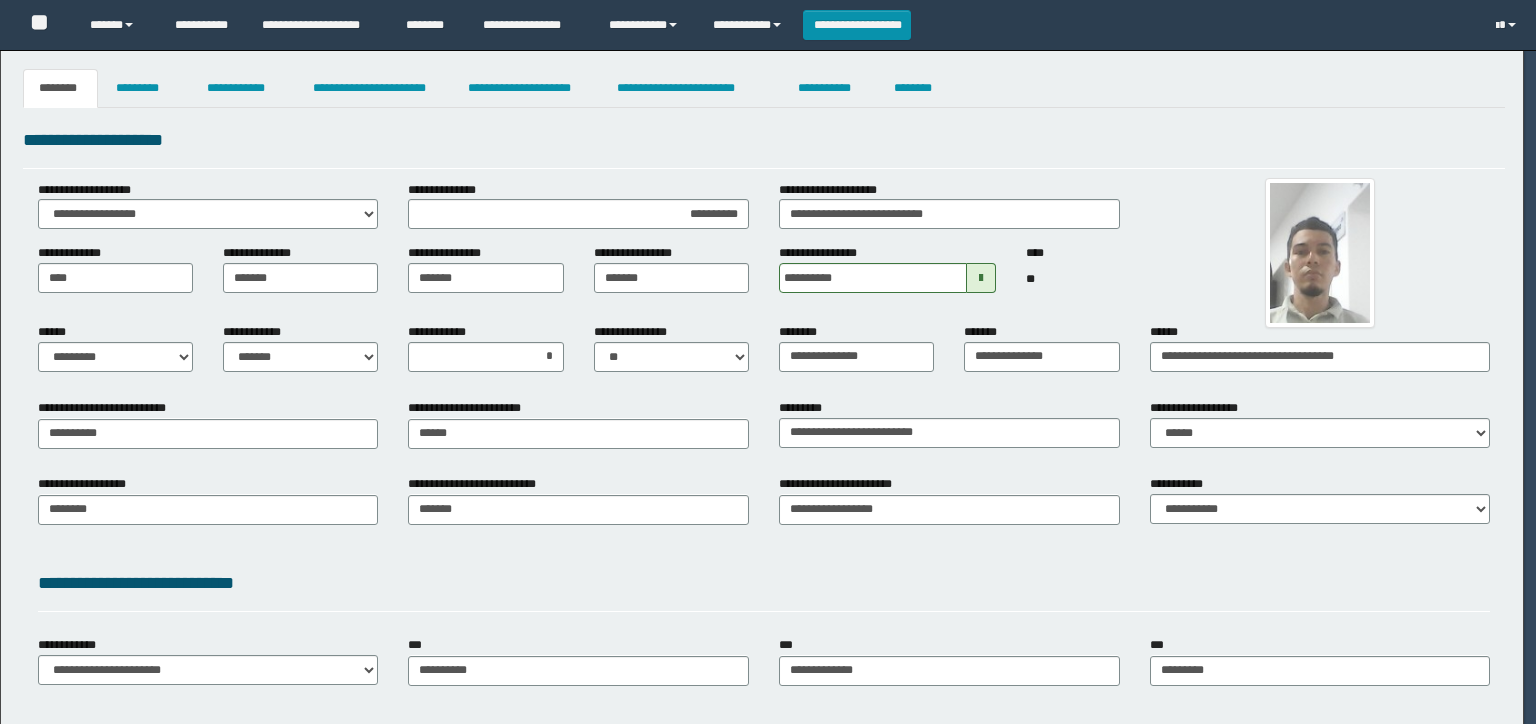 scroll, scrollTop: 0, scrollLeft: 0, axis: both 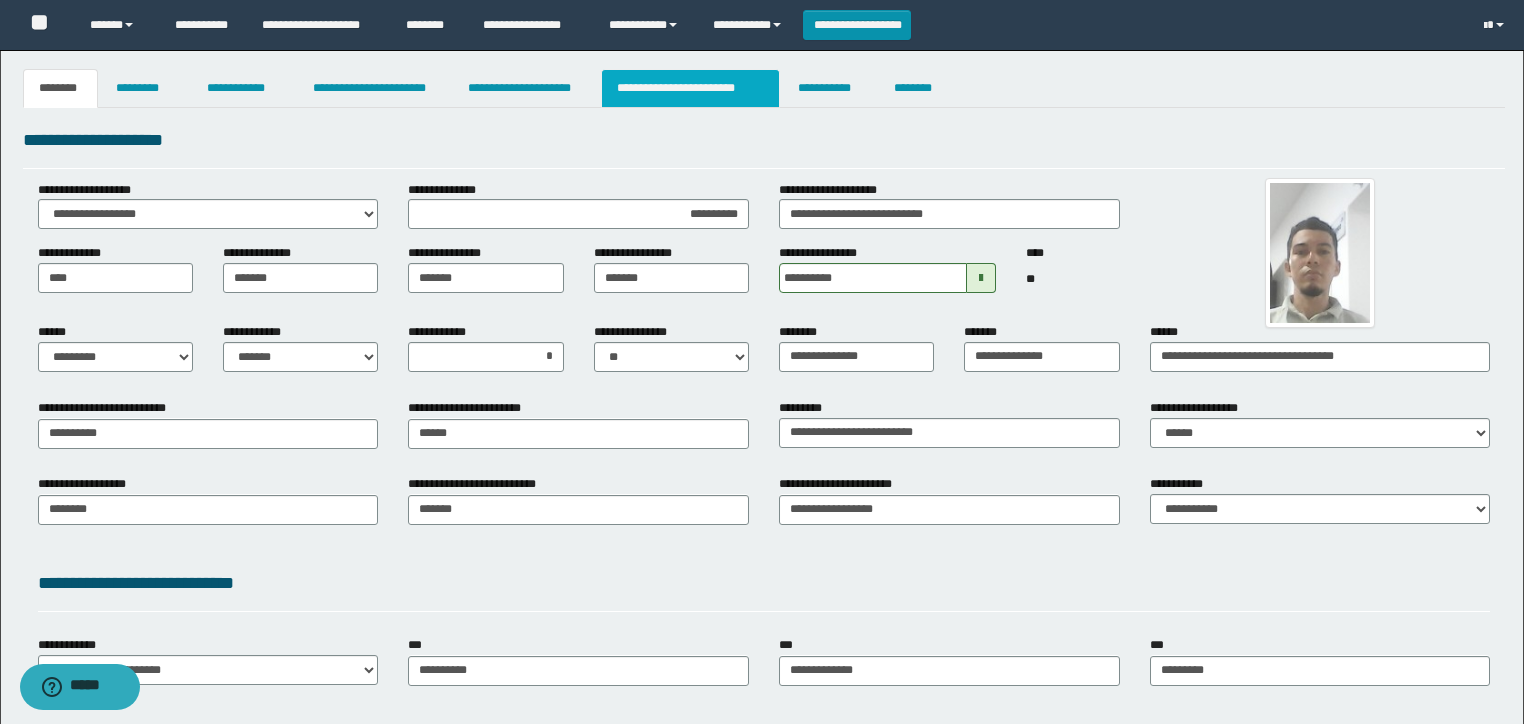 click on "**********" at bounding box center (690, 88) 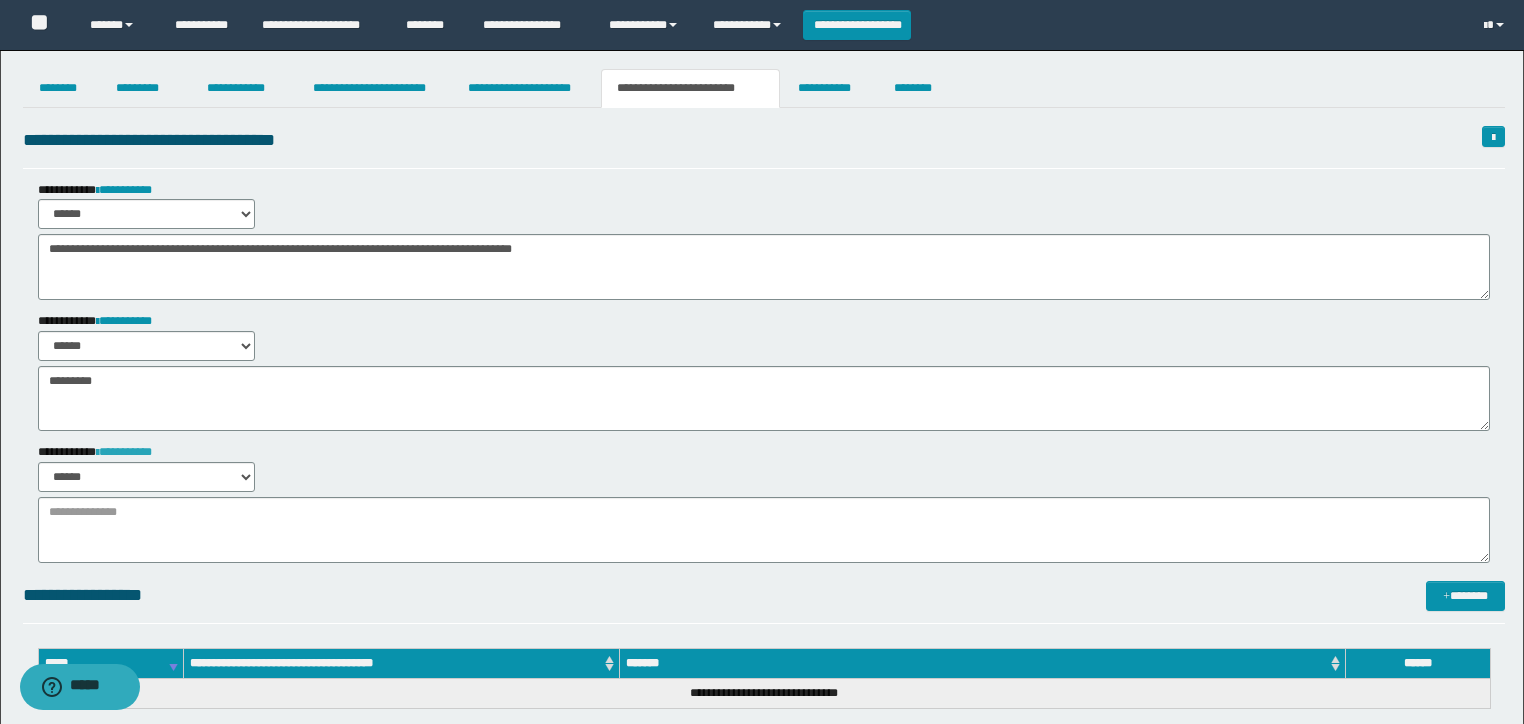 click on "**********" at bounding box center (124, 452) 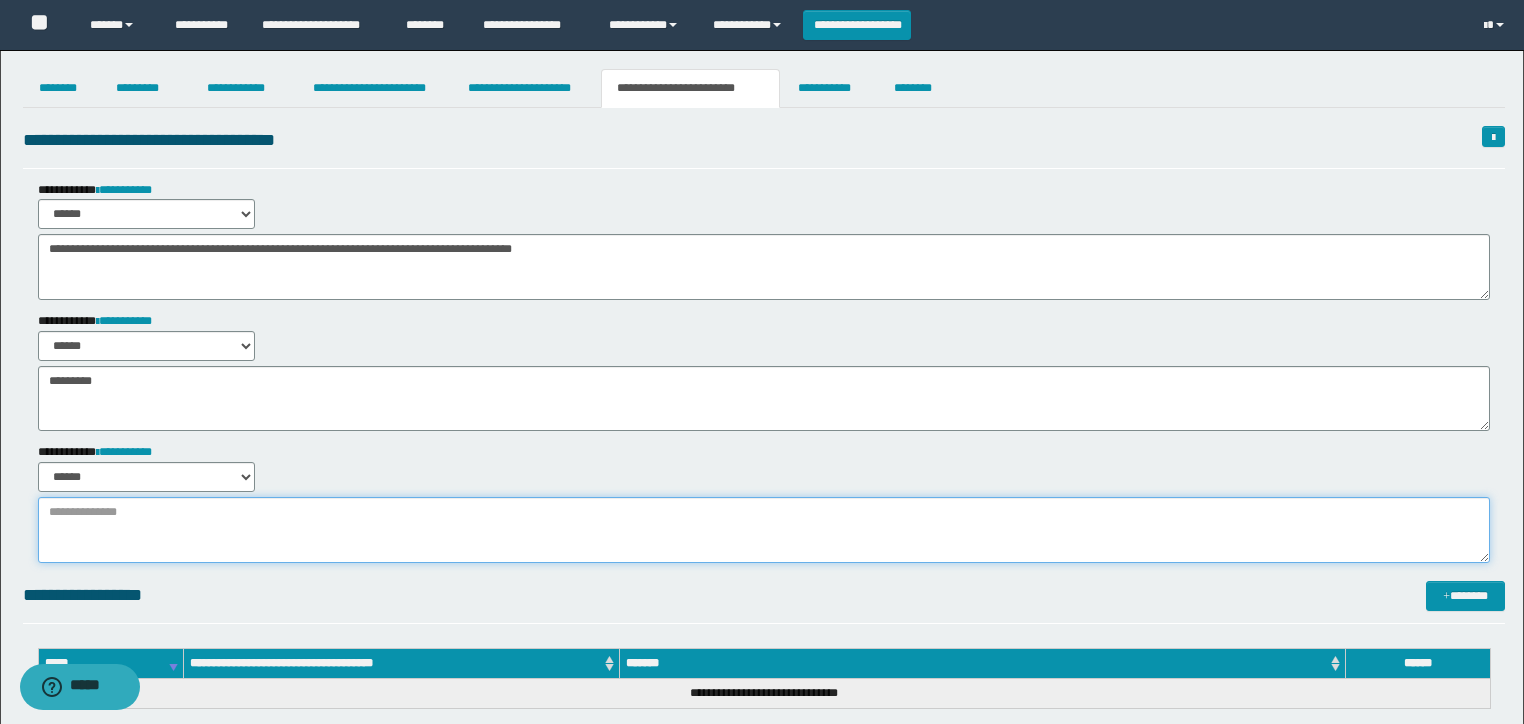 click at bounding box center (764, 530) 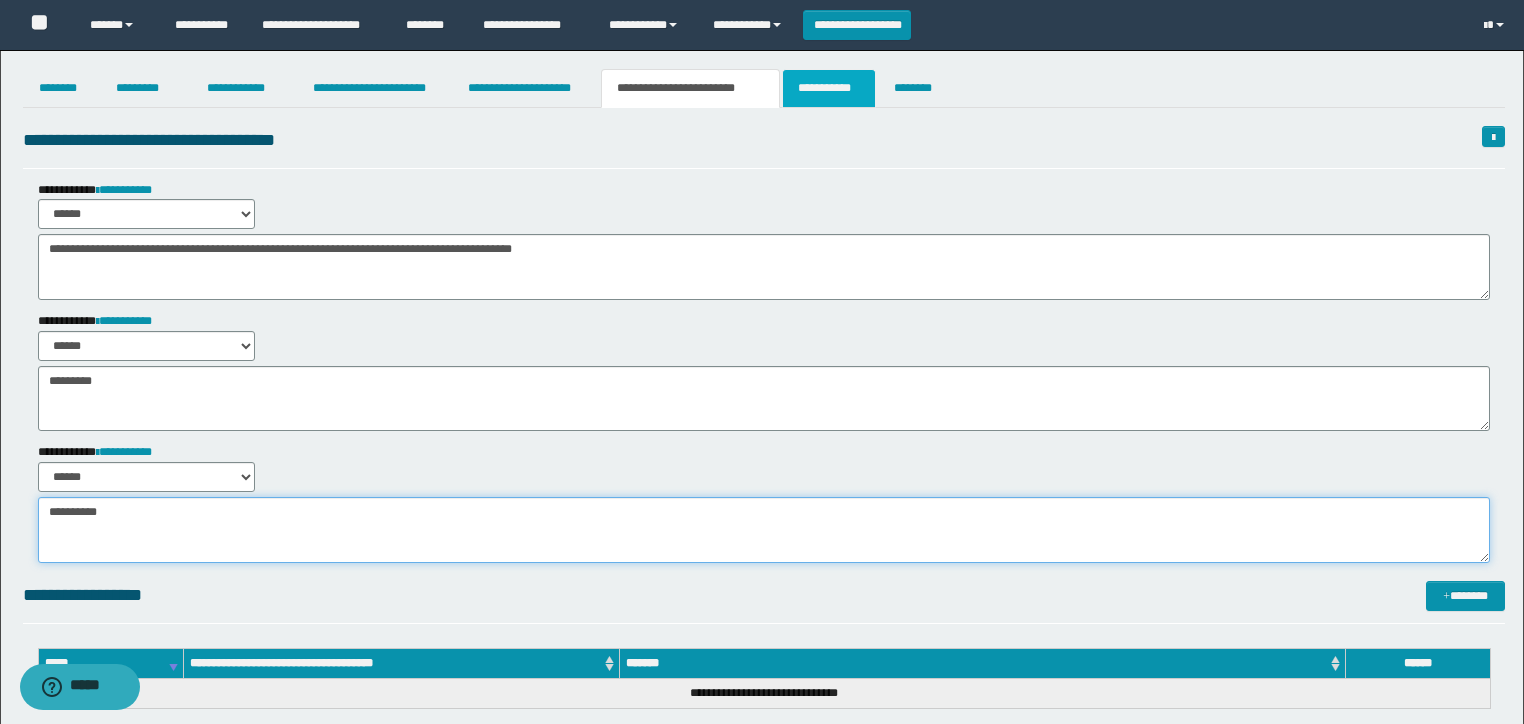 type on "********" 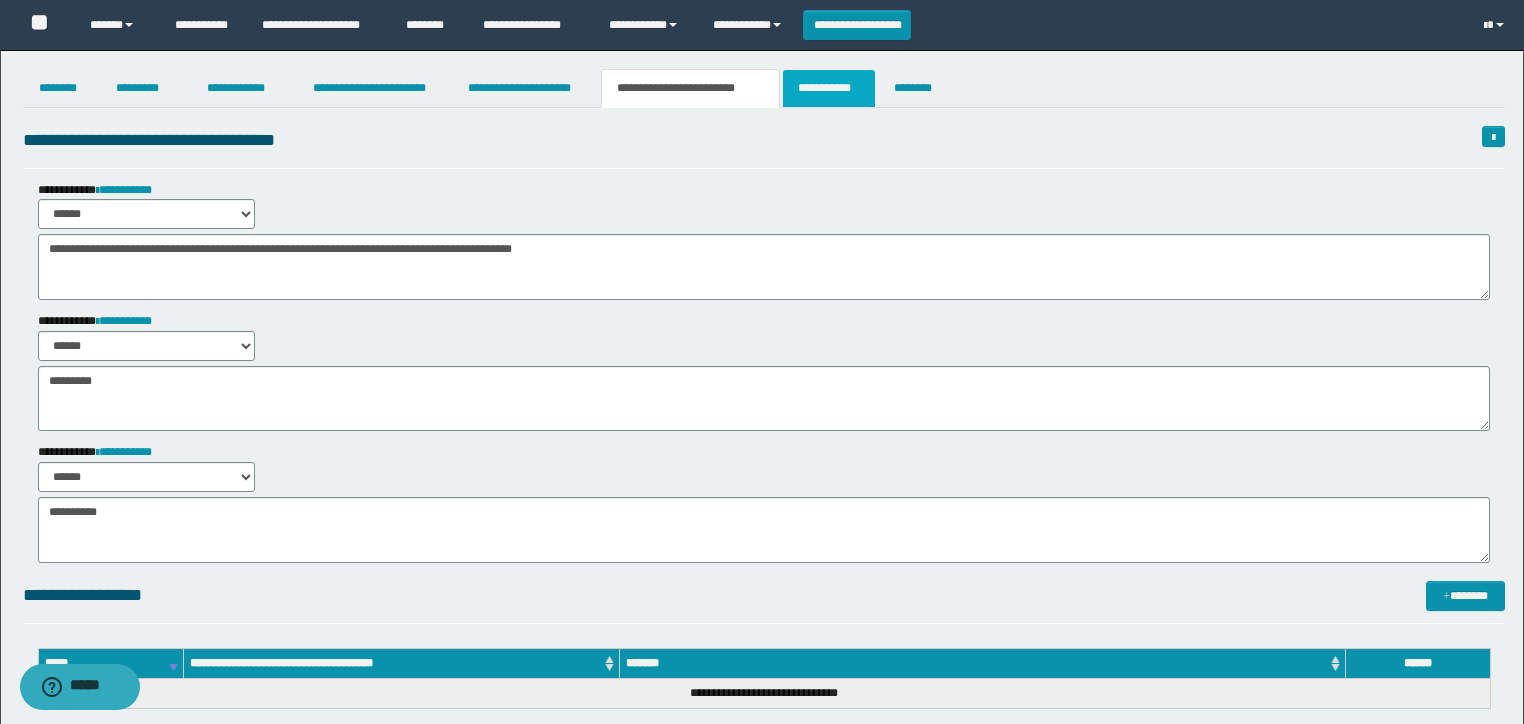 click on "**********" at bounding box center [829, 88] 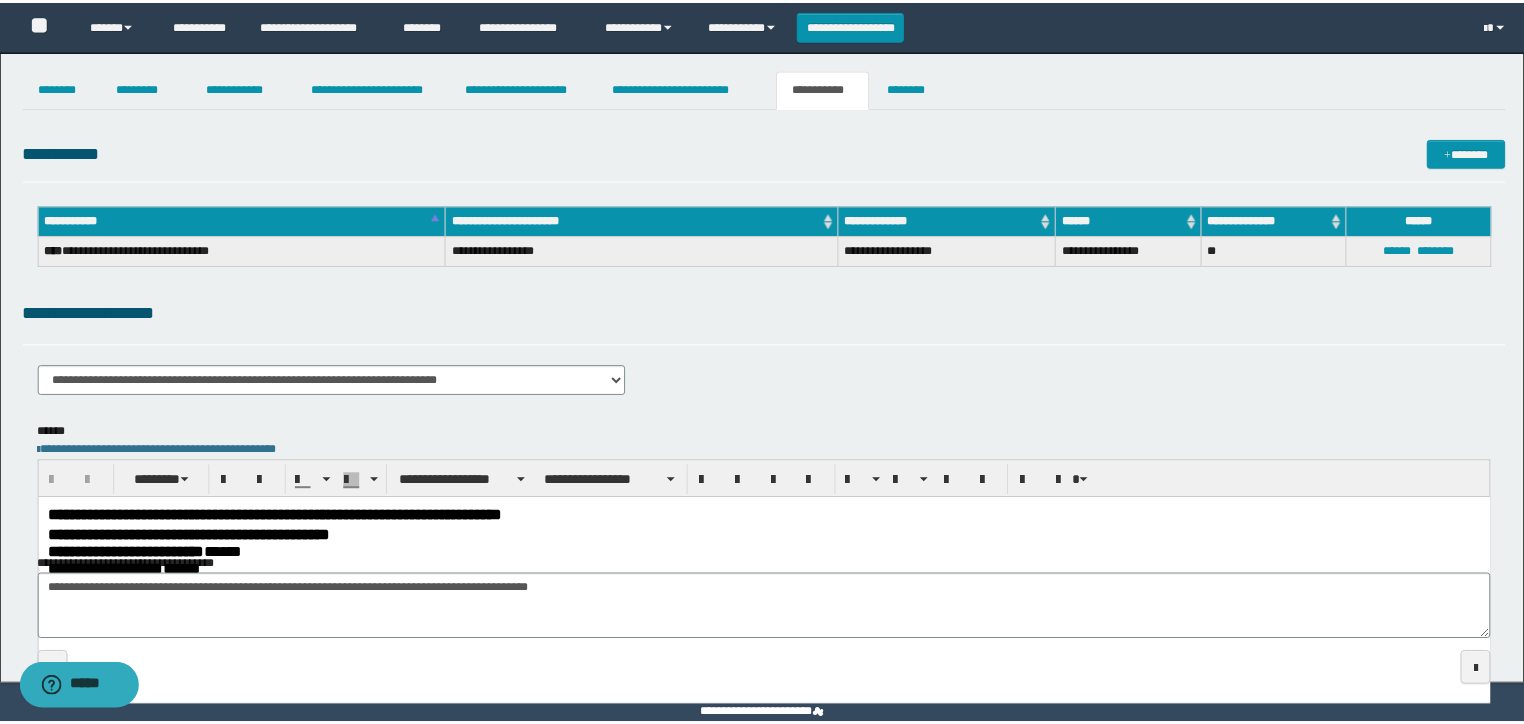 scroll, scrollTop: 0, scrollLeft: 0, axis: both 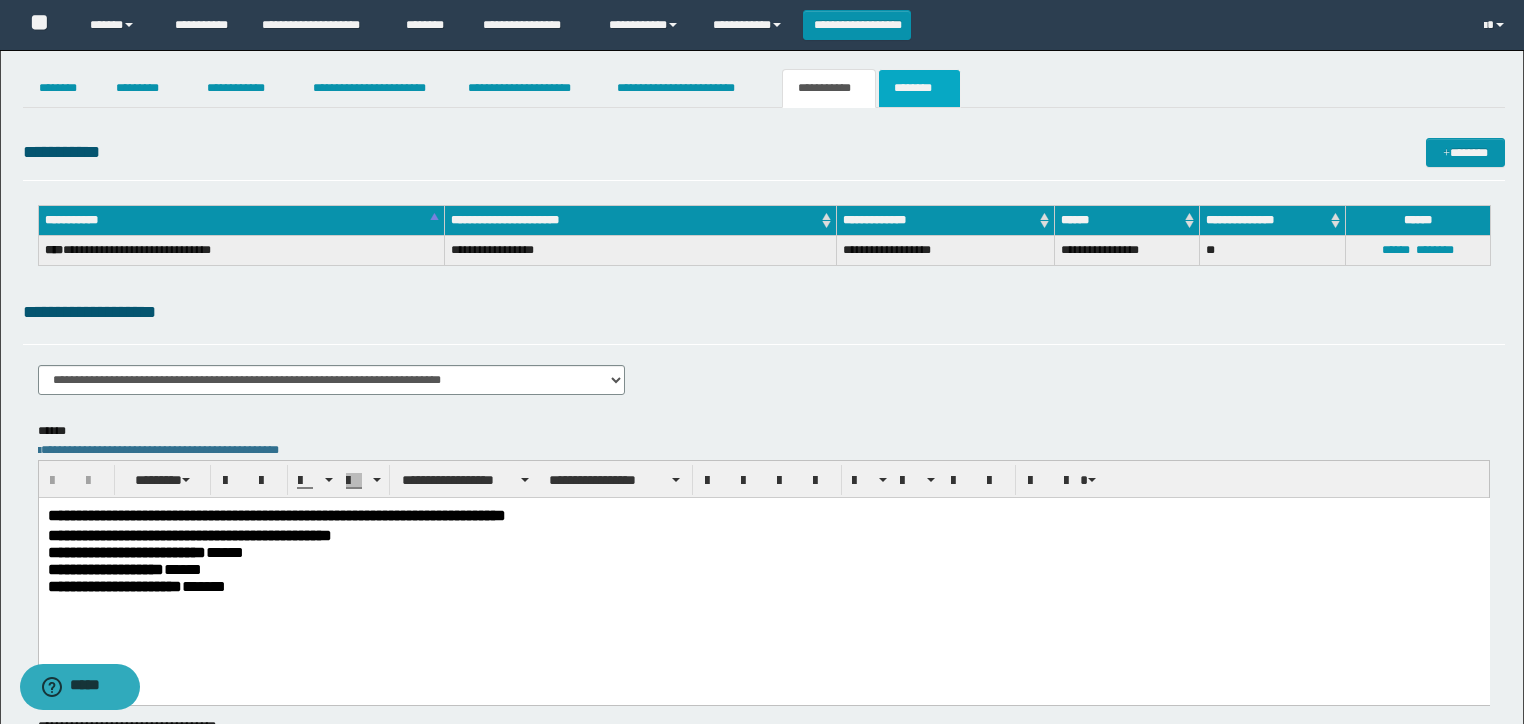 click on "********" at bounding box center [919, 88] 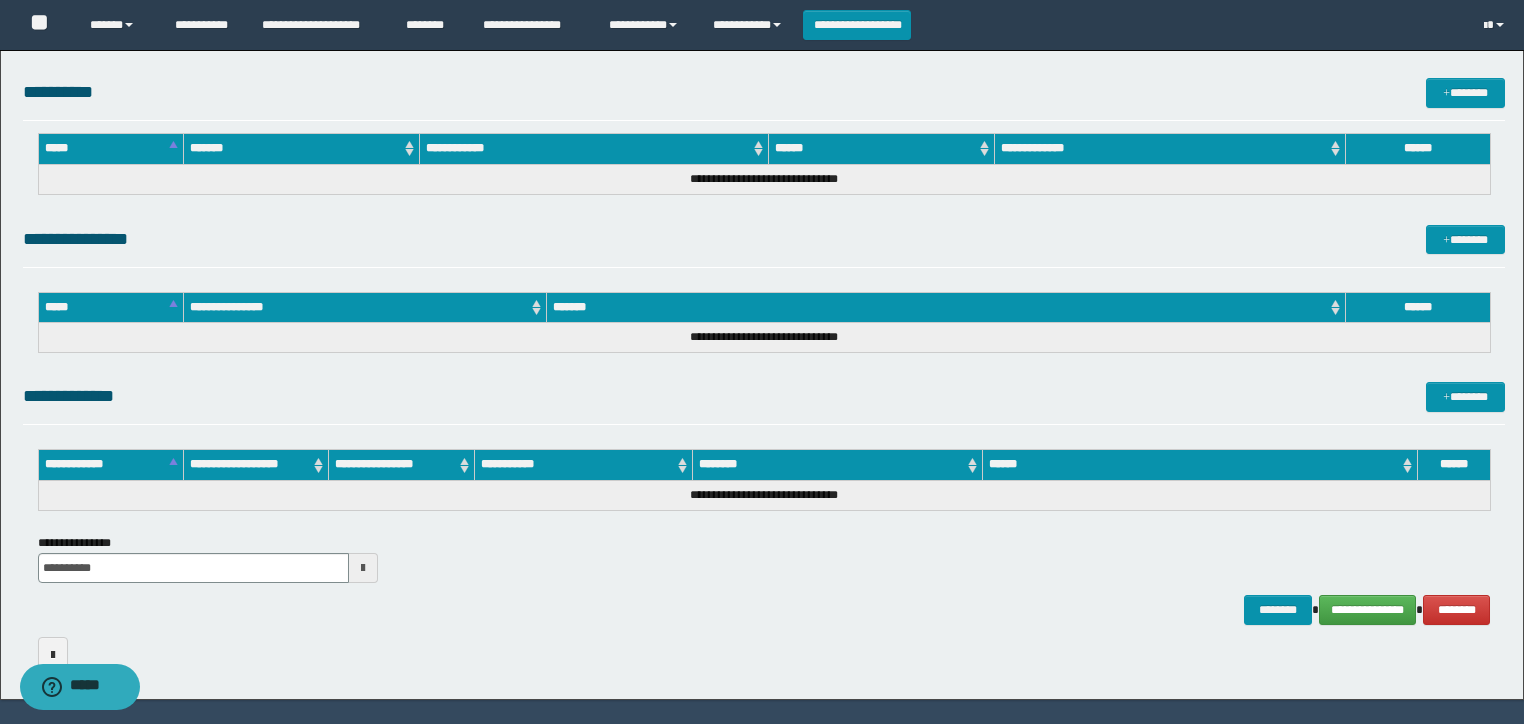 scroll, scrollTop: 988, scrollLeft: 0, axis: vertical 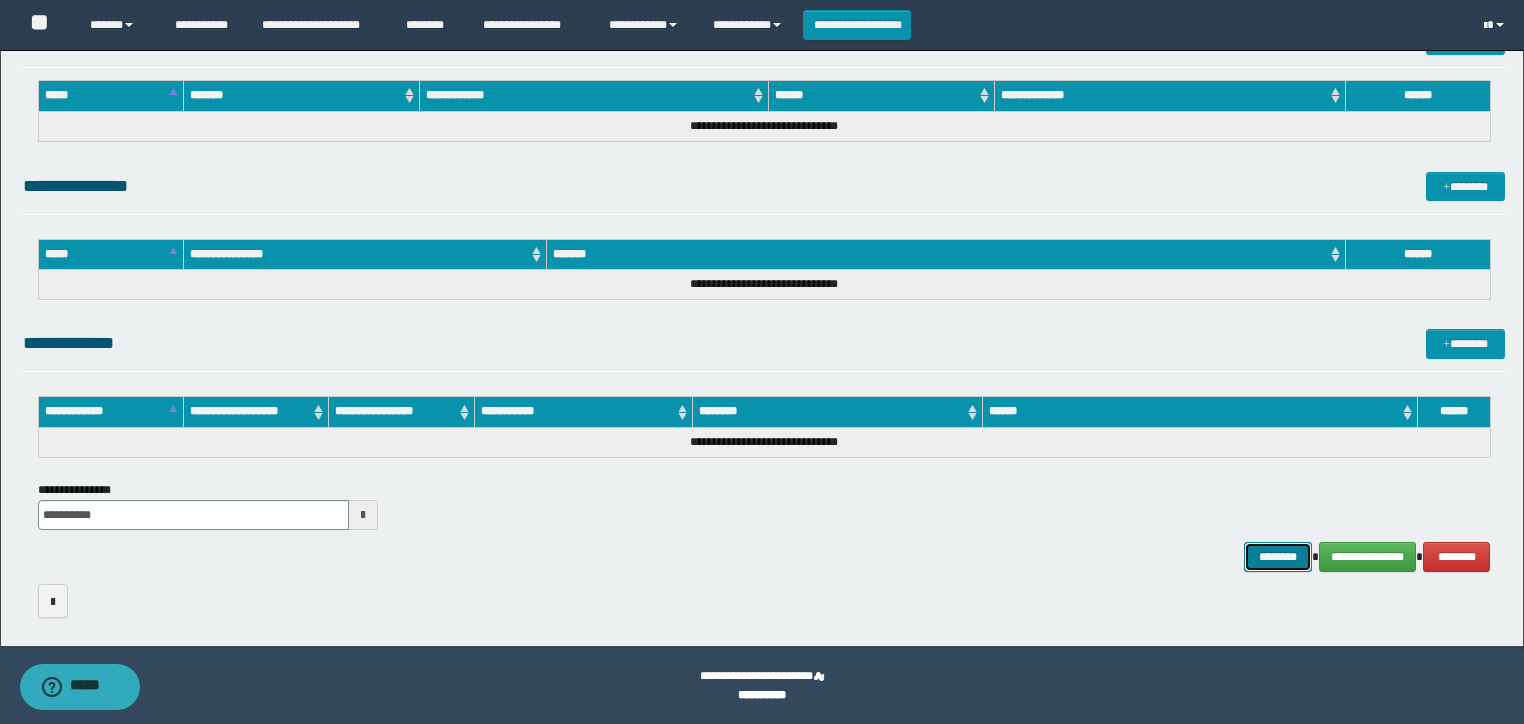 click on "********" at bounding box center (1277, 557) 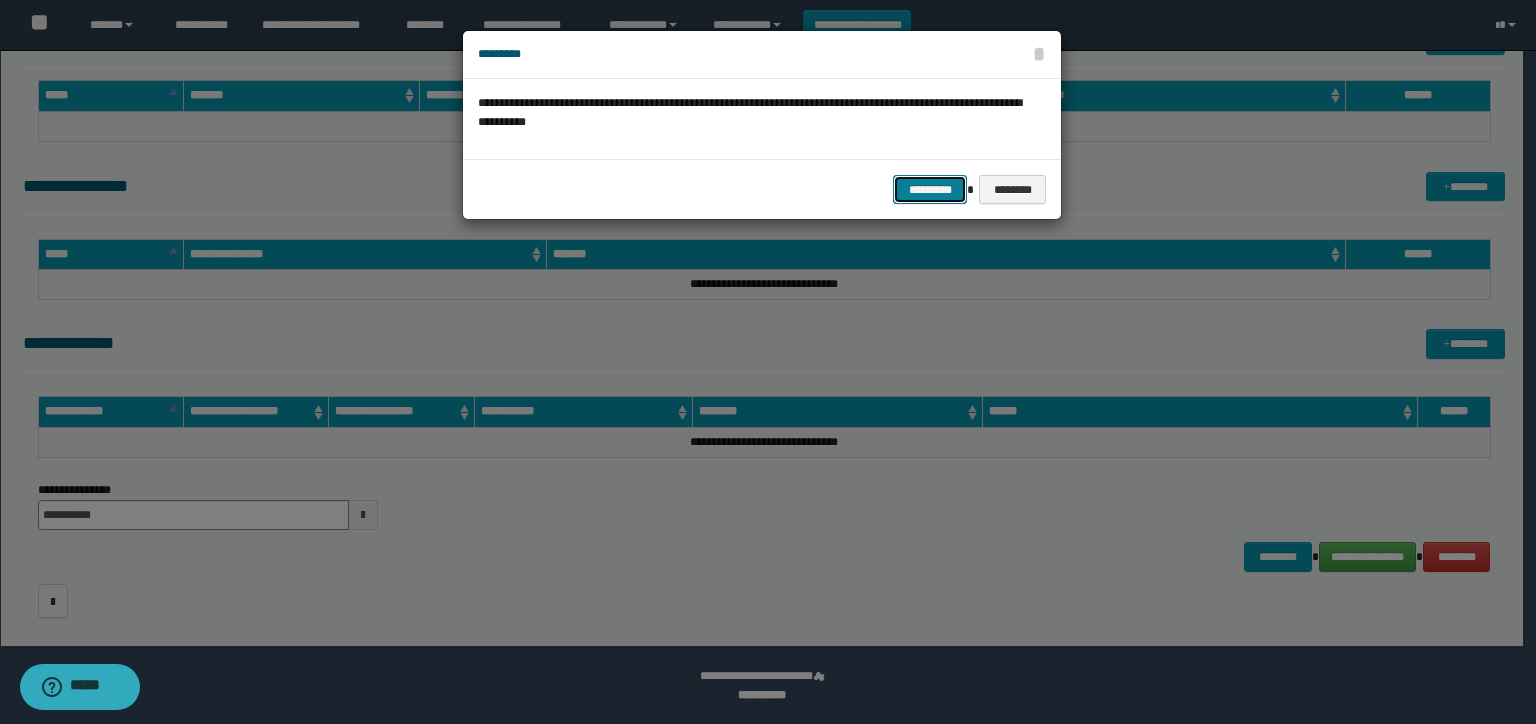 drag, startPoint x: 924, startPoint y: 187, endPoint x: 924, endPoint y: 165, distance: 22 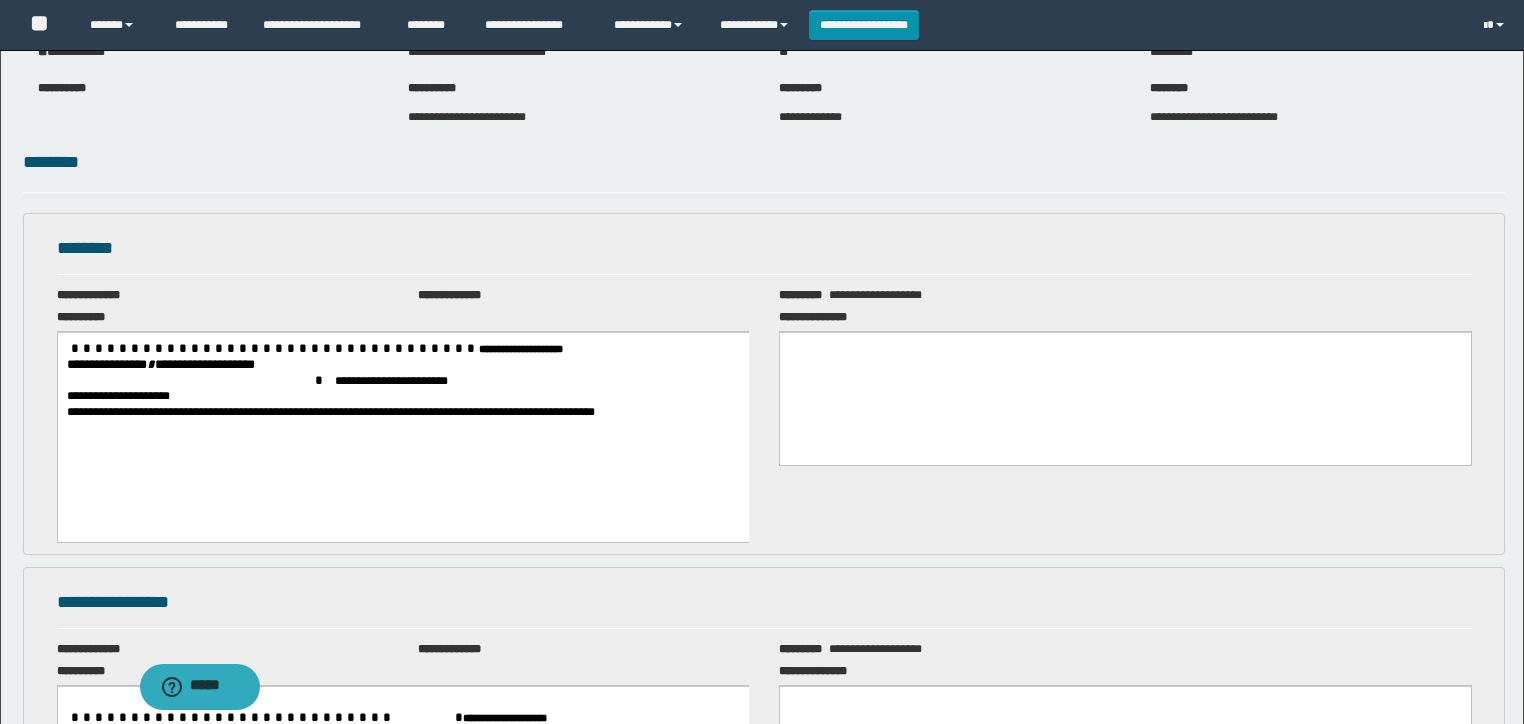 scroll, scrollTop: 0, scrollLeft: 0, axis: both 